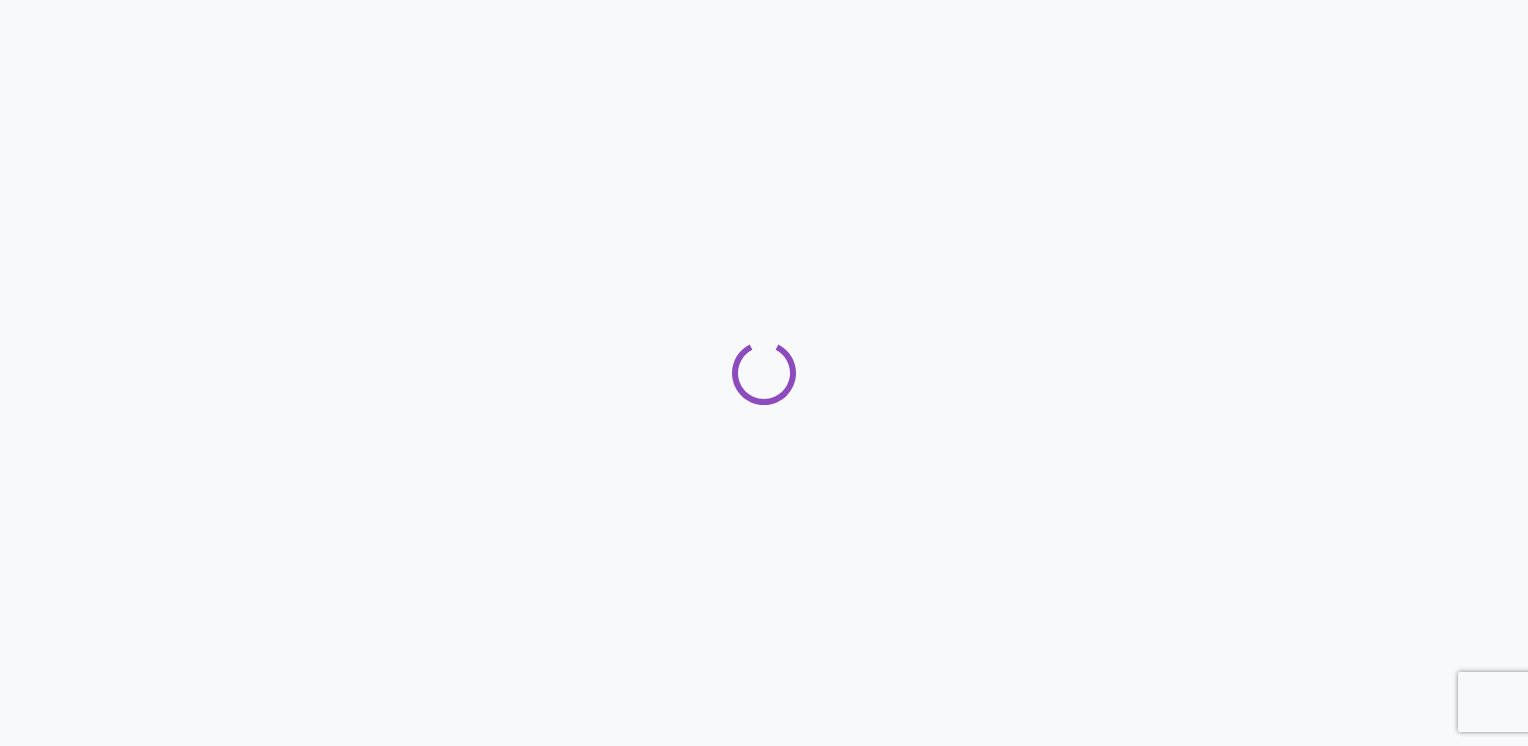scroll, scrollTop: 0, scrollLeft: 0, axis: both 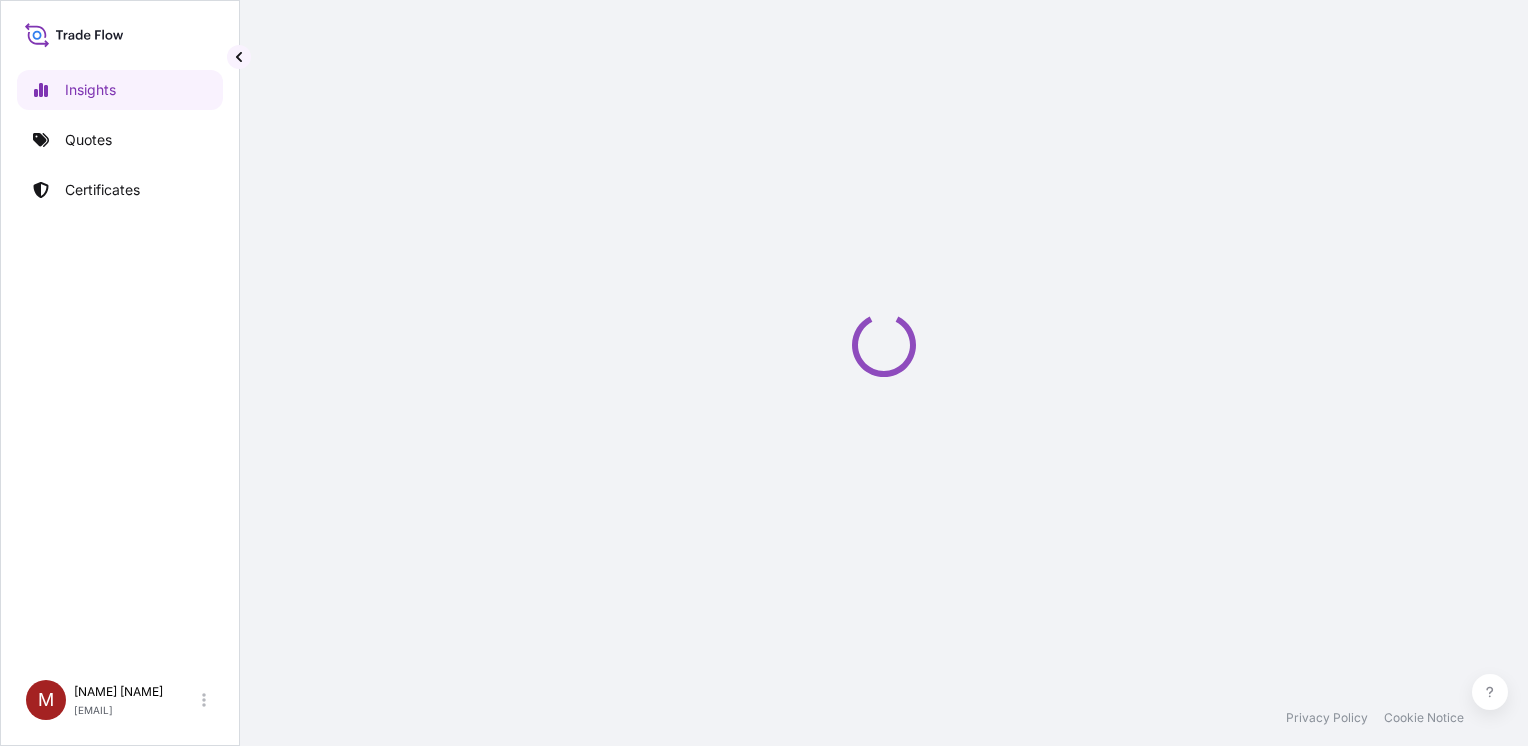 select on "2025" 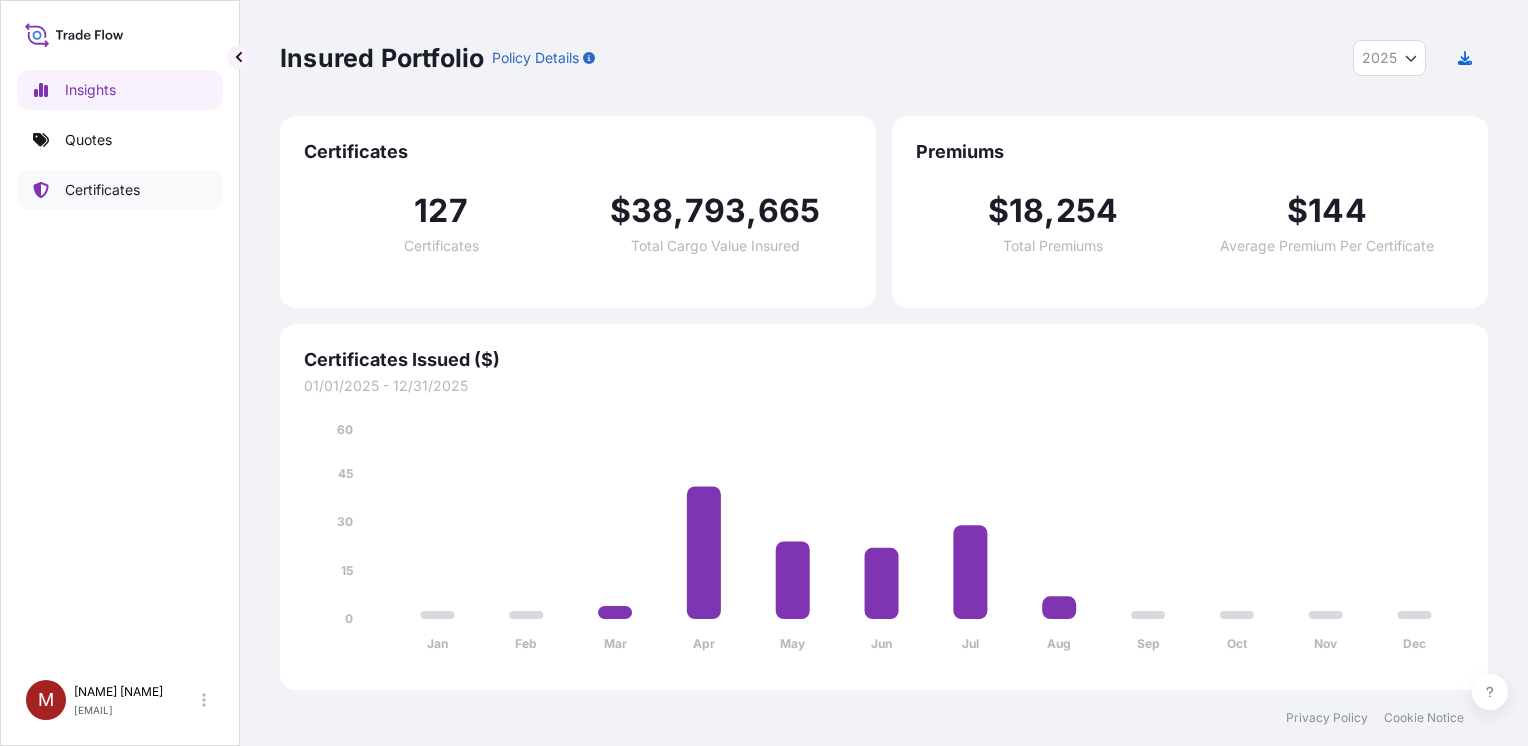 click on "Certificates" at bounding box center (102, 190) 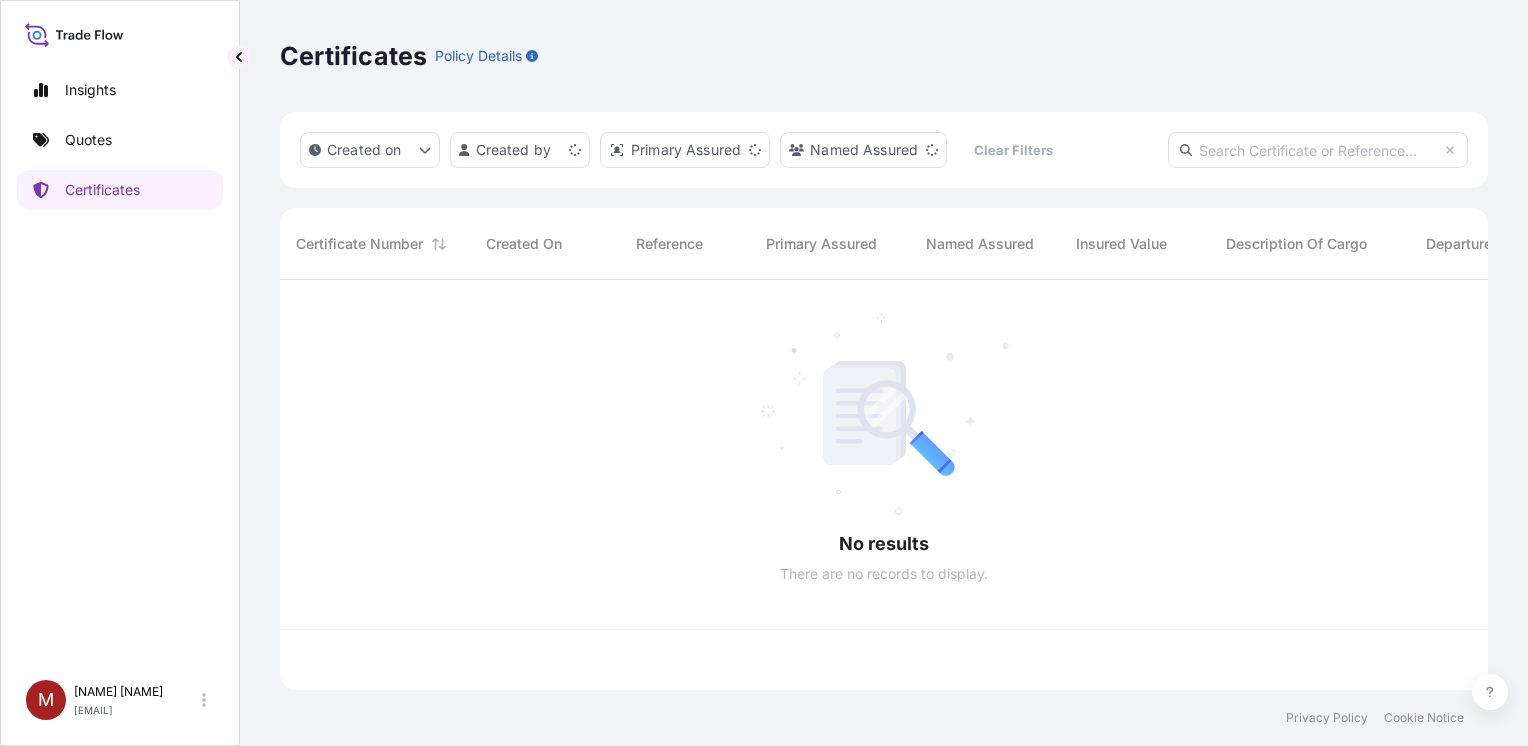 scroll, scrollTop: 16, scrollLeft: 16, axis: both 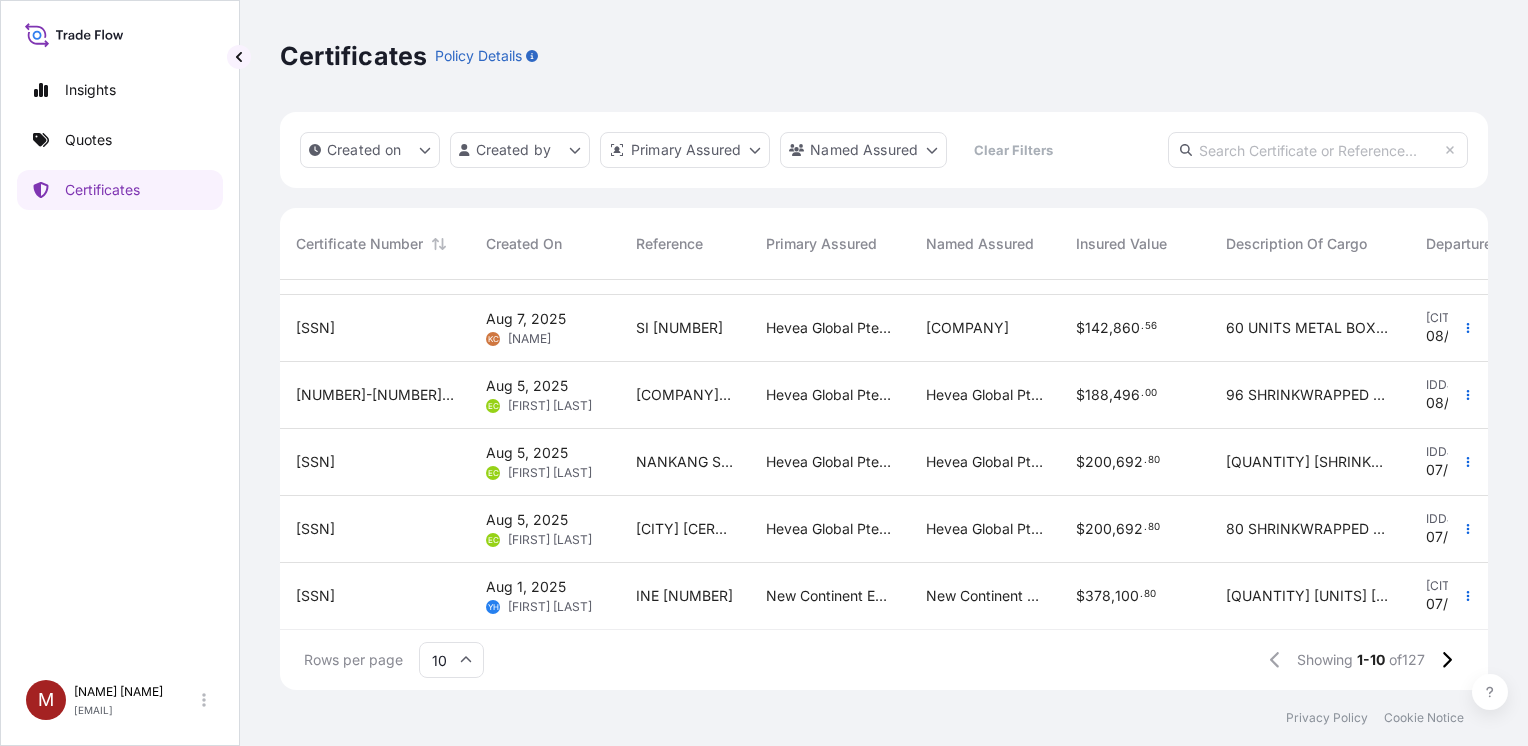 click 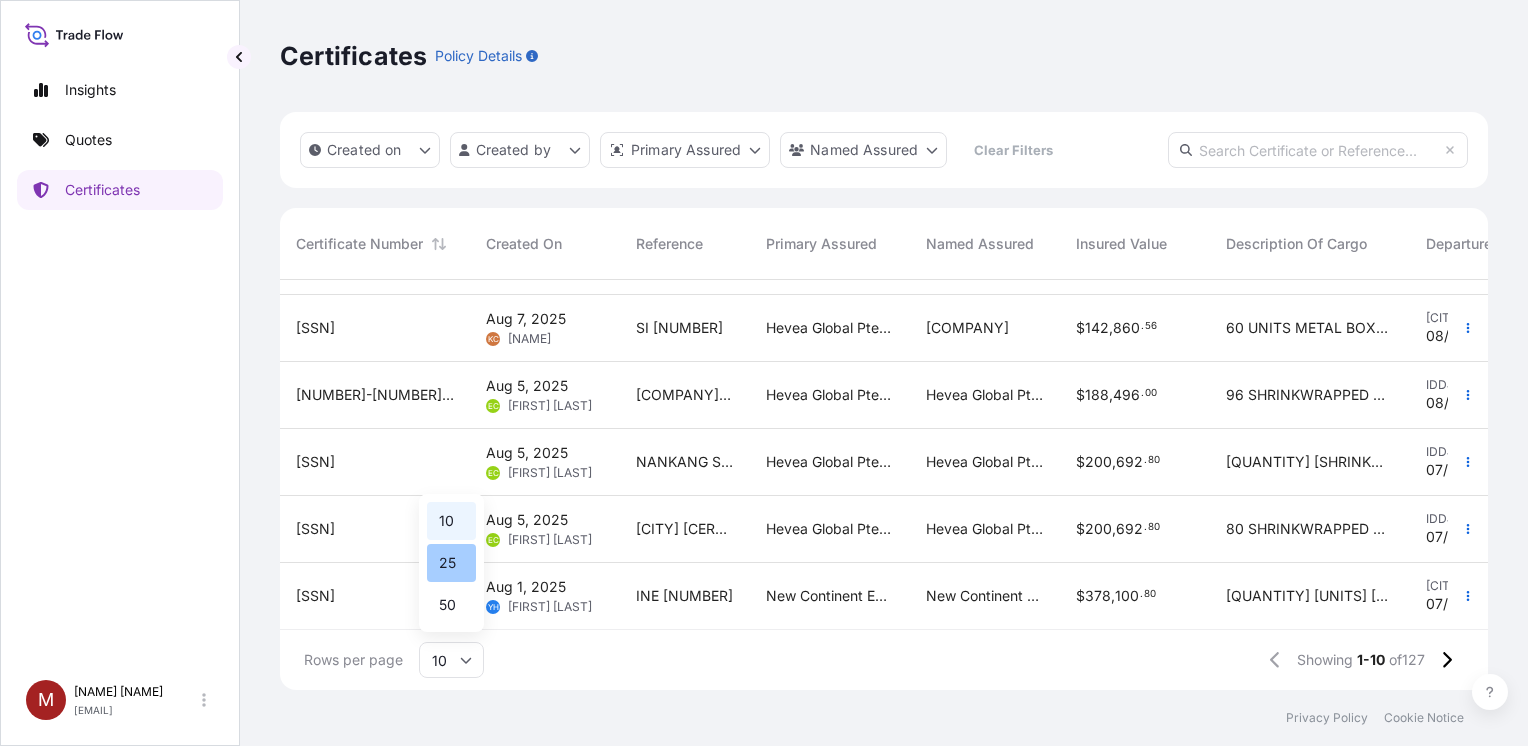 click on "25" at bounding box center [451, 563] 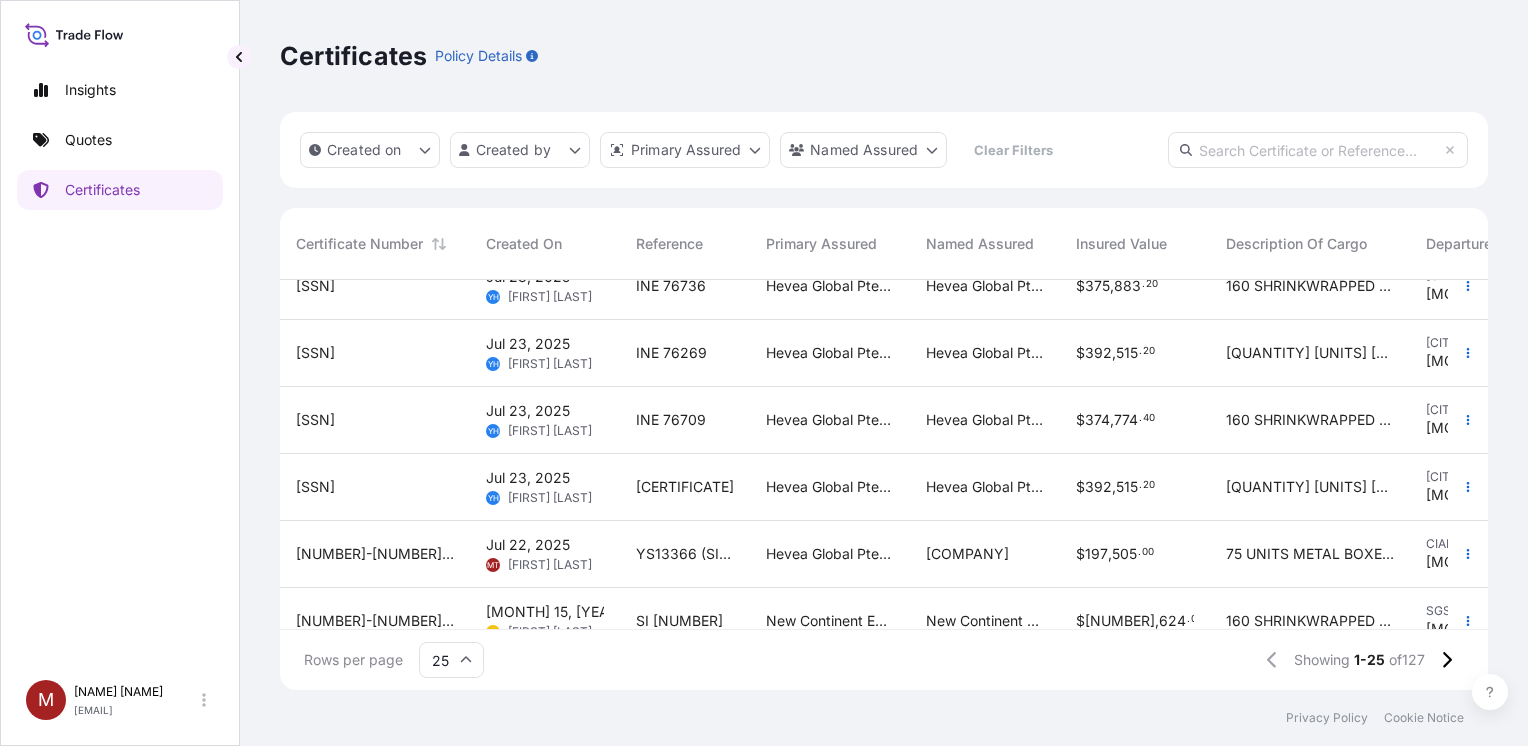 scroll, scrollTop: 1340, scrollLeft: 0, axis: vertical 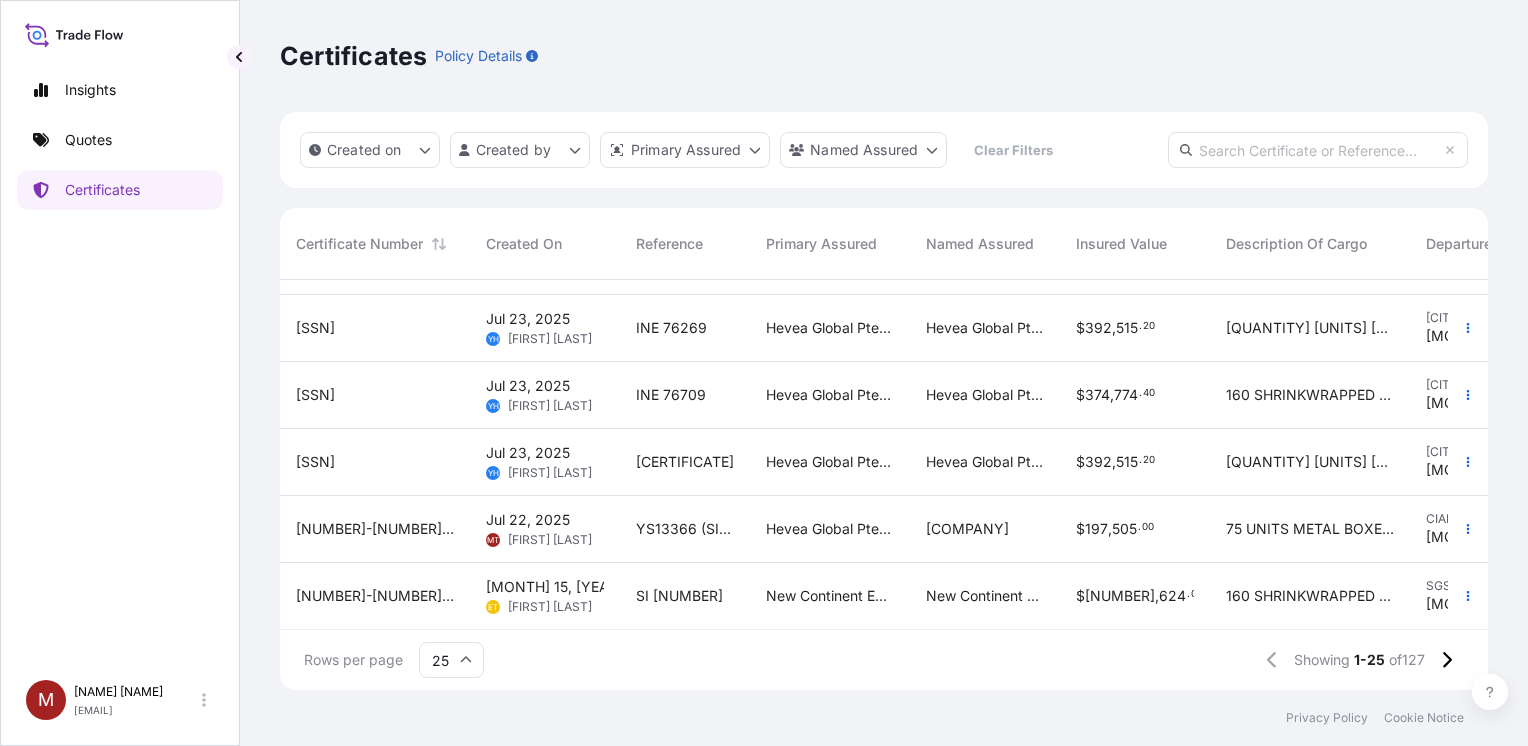 click 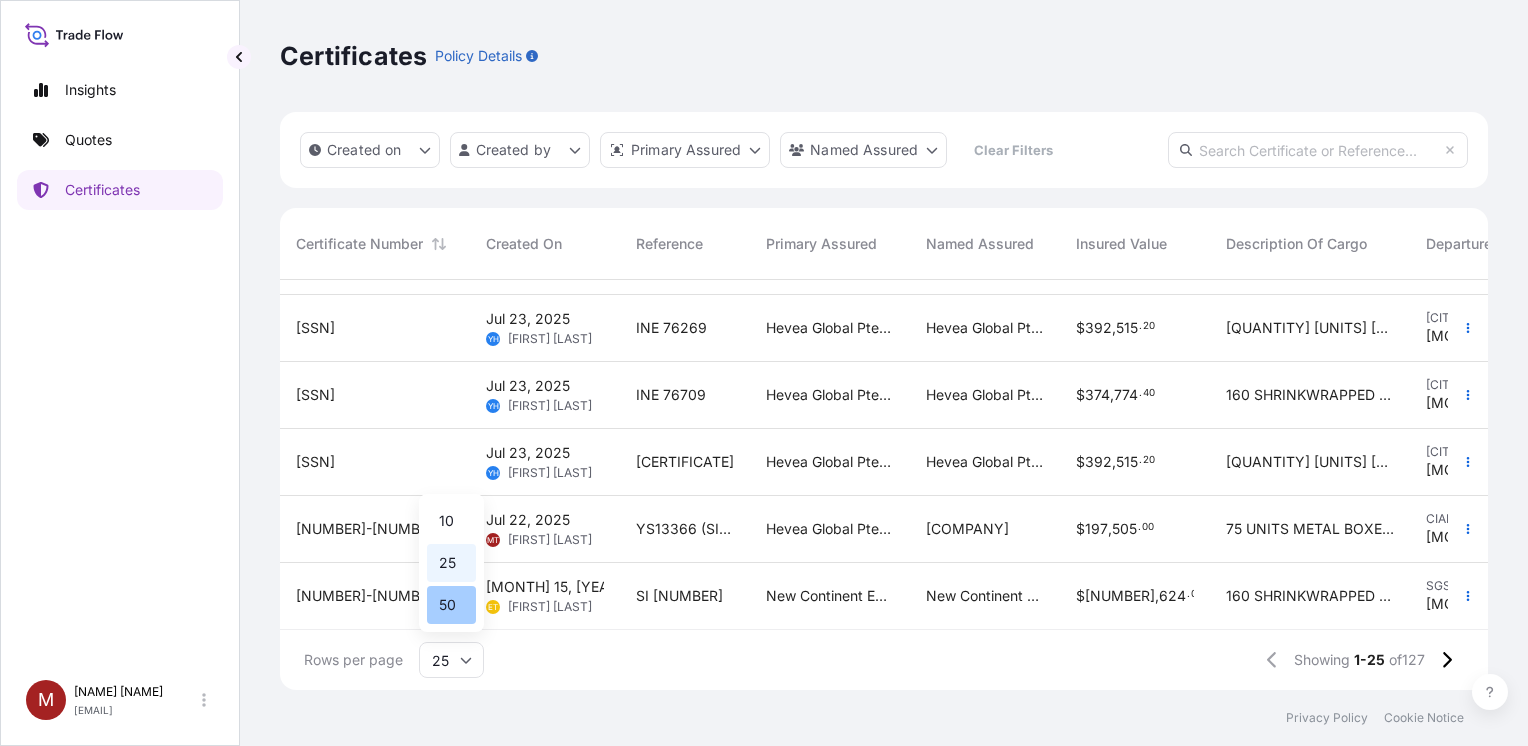 click on "50" at bounding box center [451, 605] 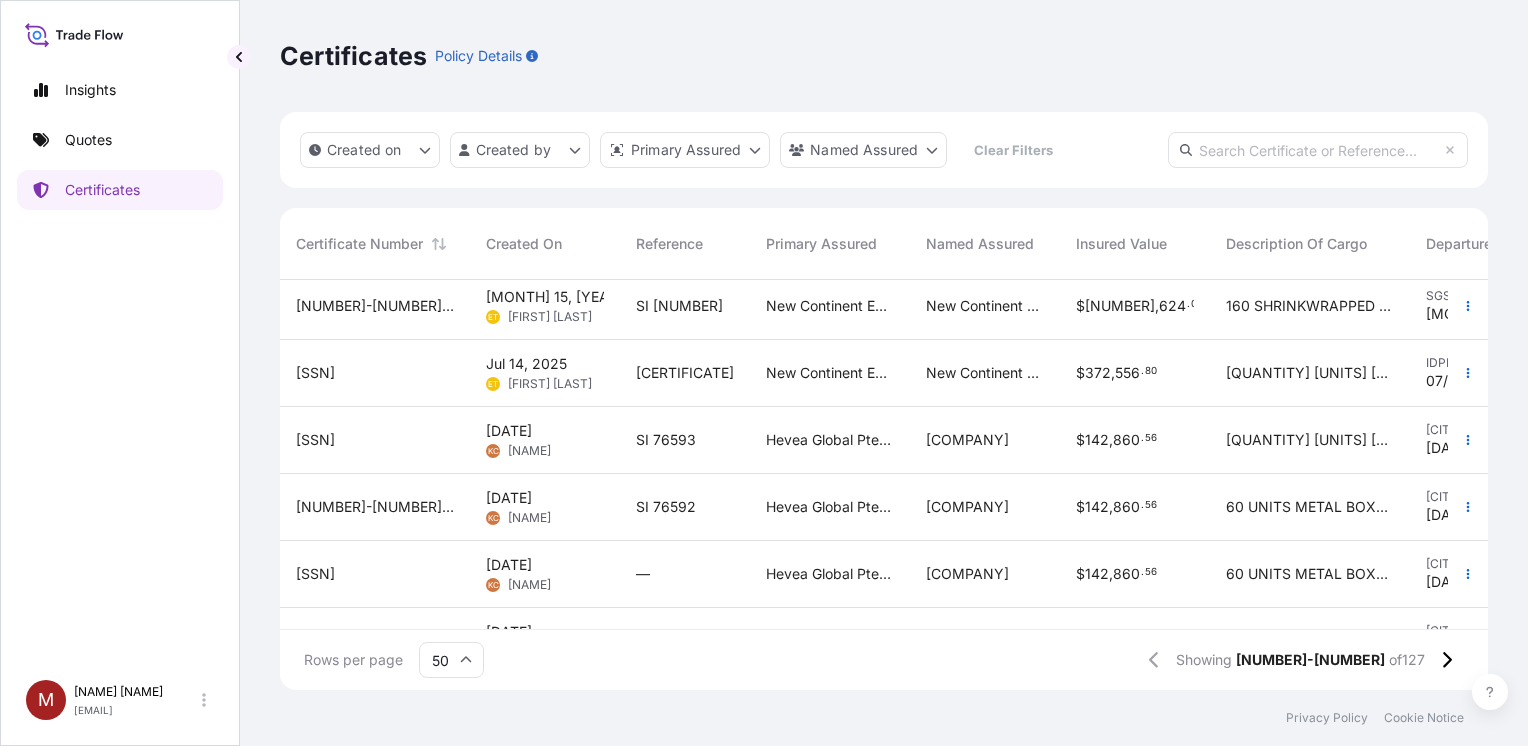 scroll, scrollTop: 1415, scrollLeft: 0, axis: vertical 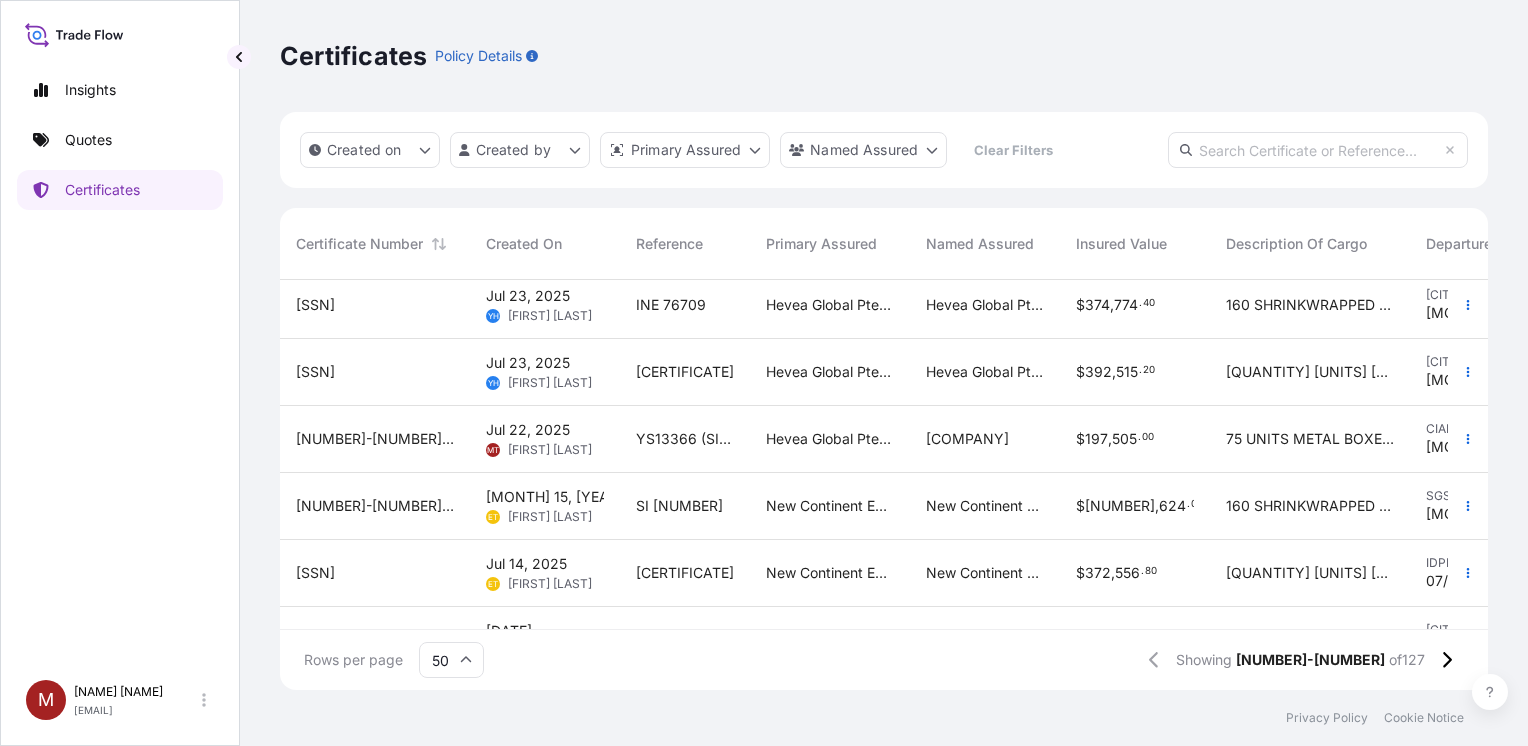 click on "[NUMBER]-[NUMBER]-[NUMBER]" at bounding box center (375, 439) 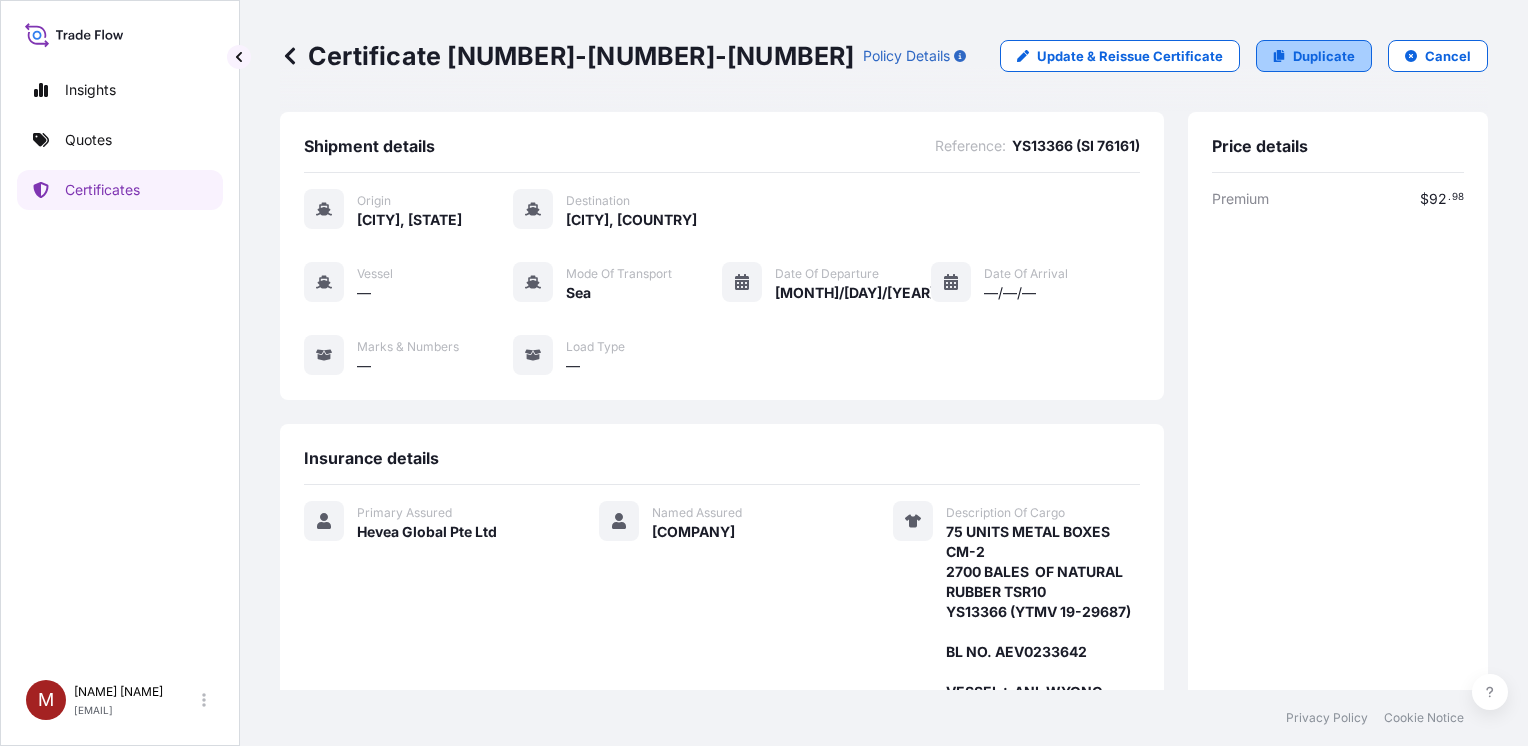 click on "Duplicate" at bounding box center [1324, 56] 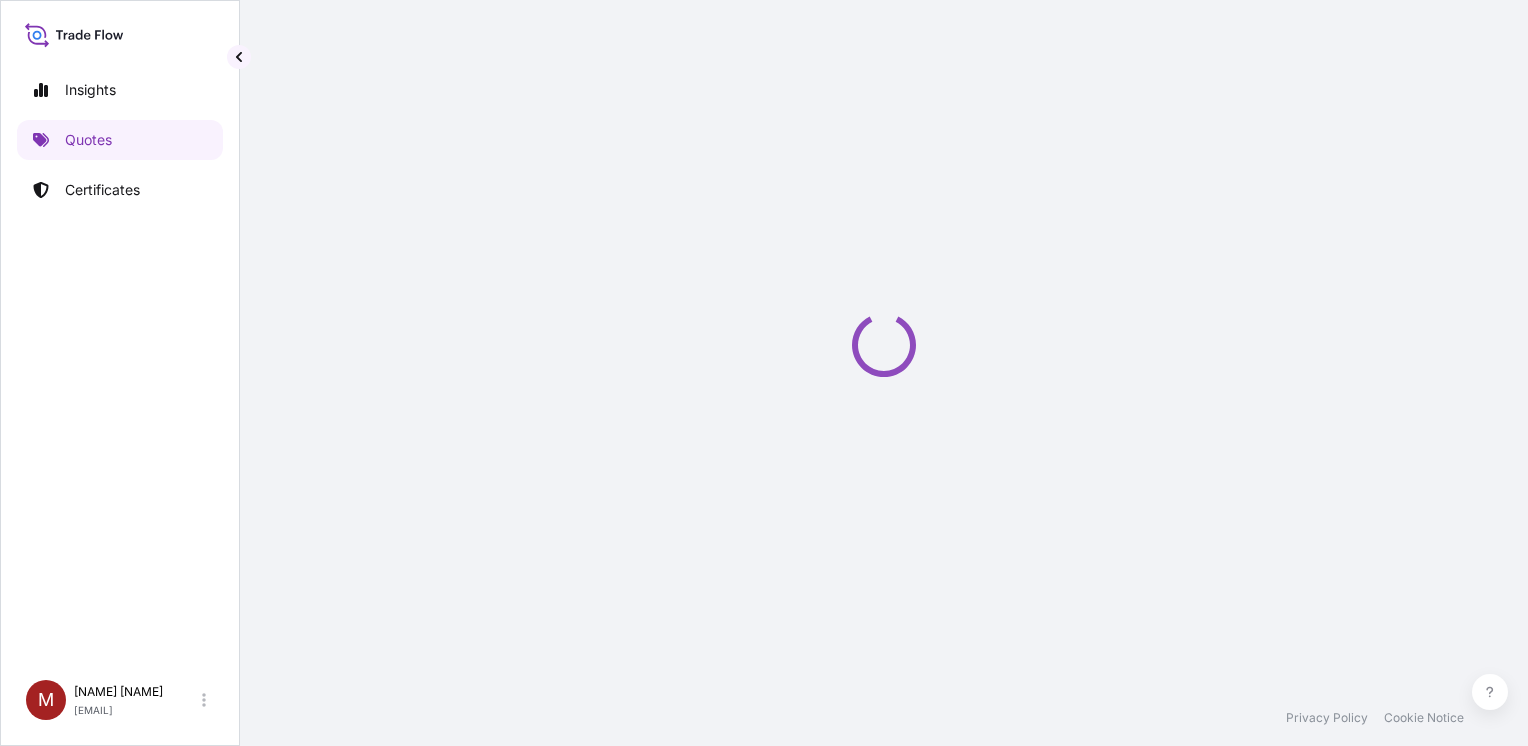 select on "Sea" 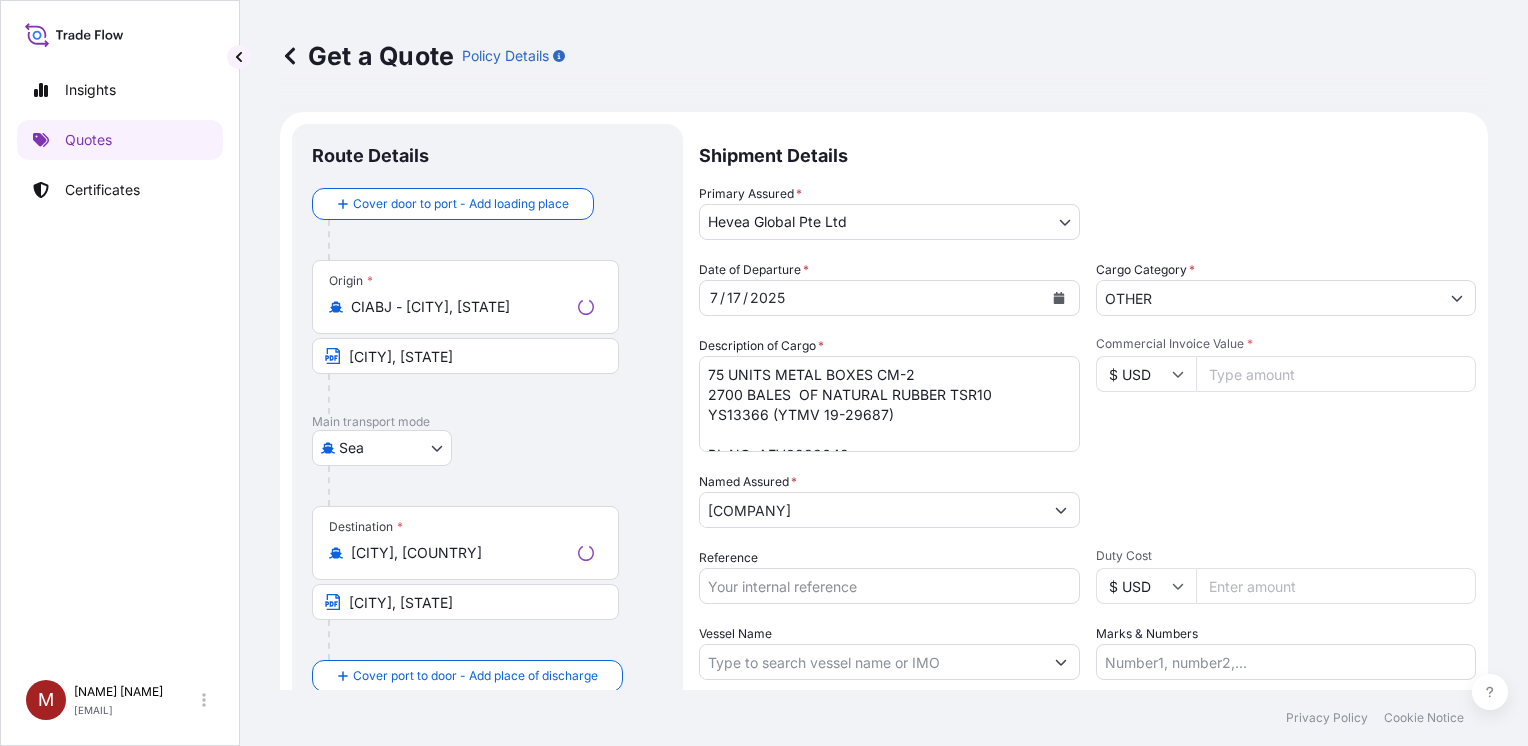 scroll, scrollTop: 32, scrollLeft: 0, axis: vertical 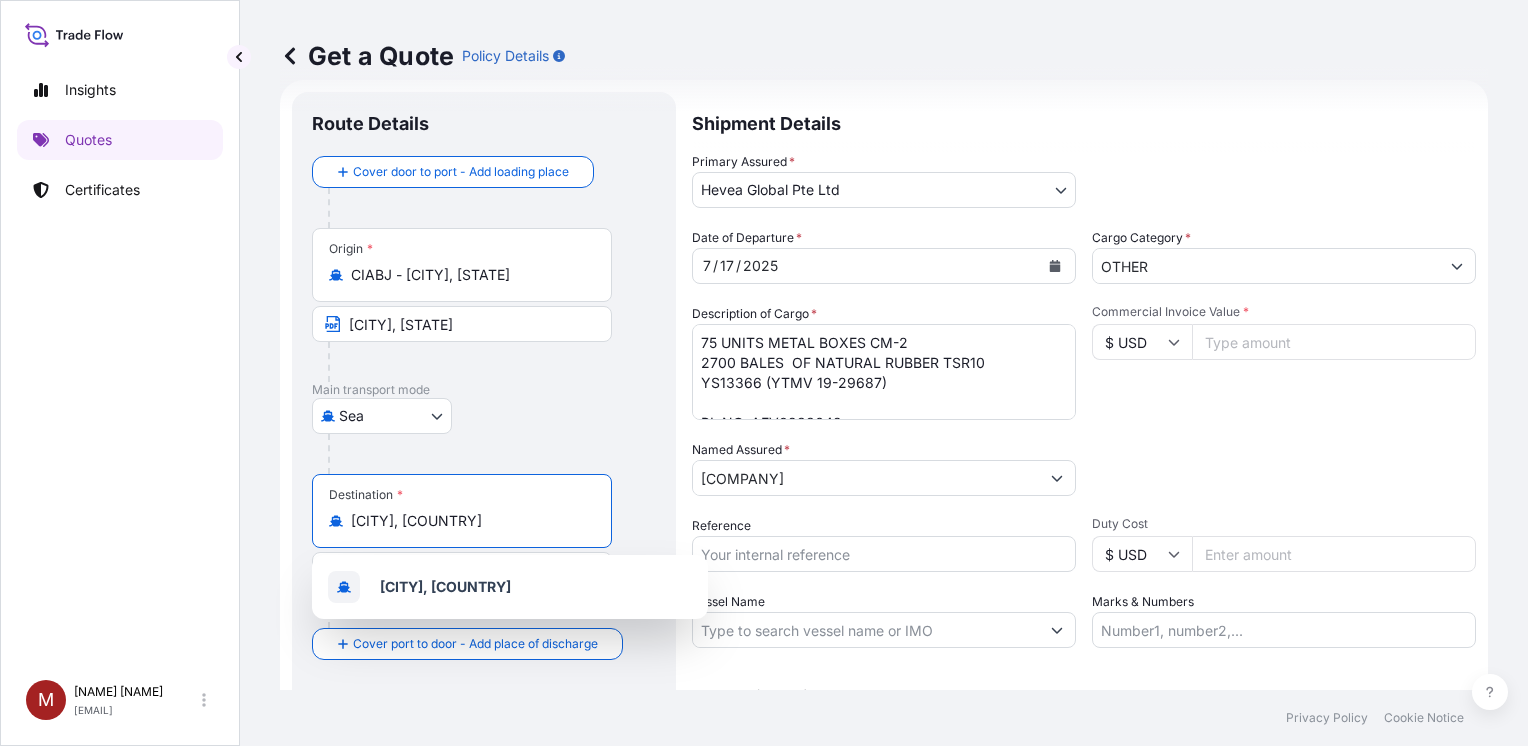 click on "[CITY], [COUNTRY]" at bounding box center (469, 521) 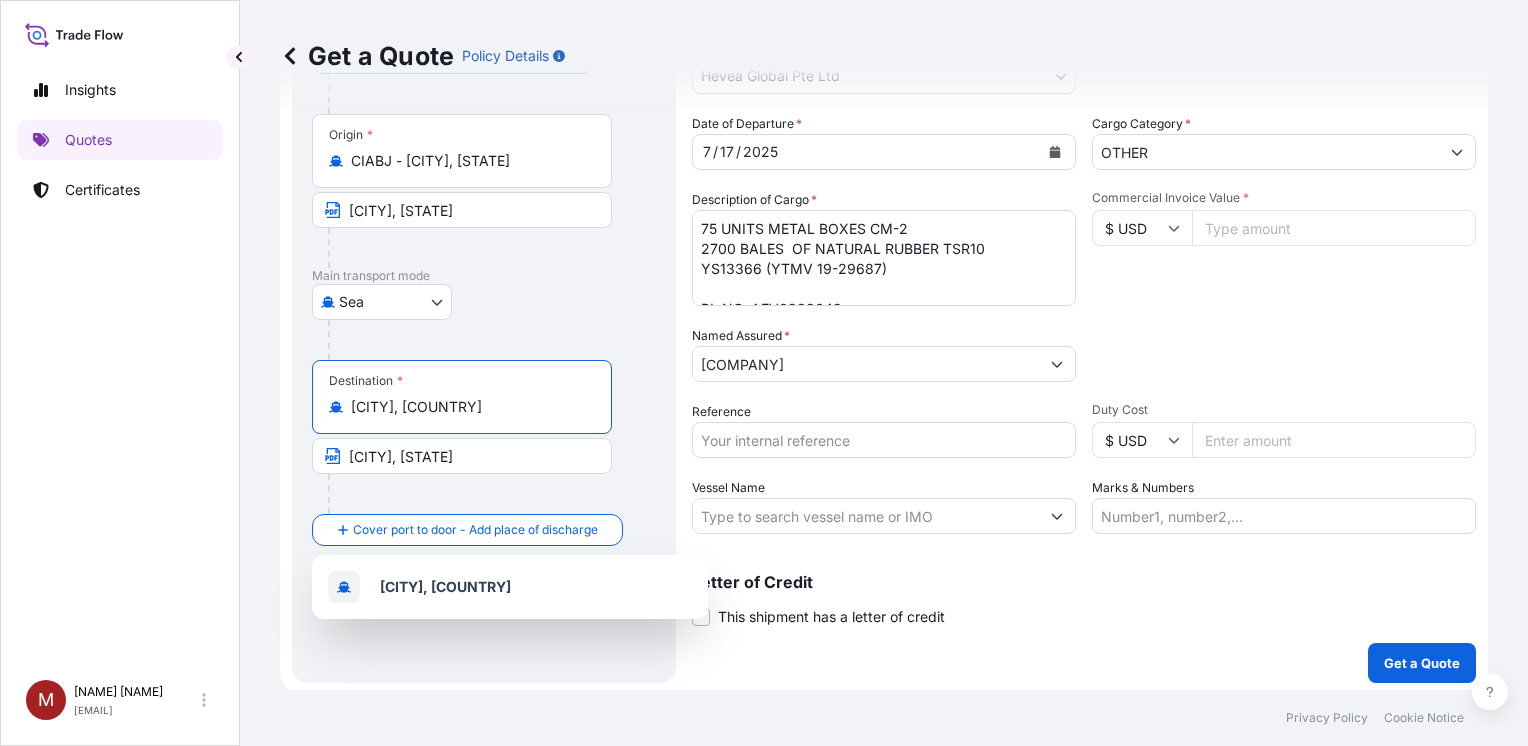 scroll, scrollTop: 149, scrollLeft: 0, axis: vertical 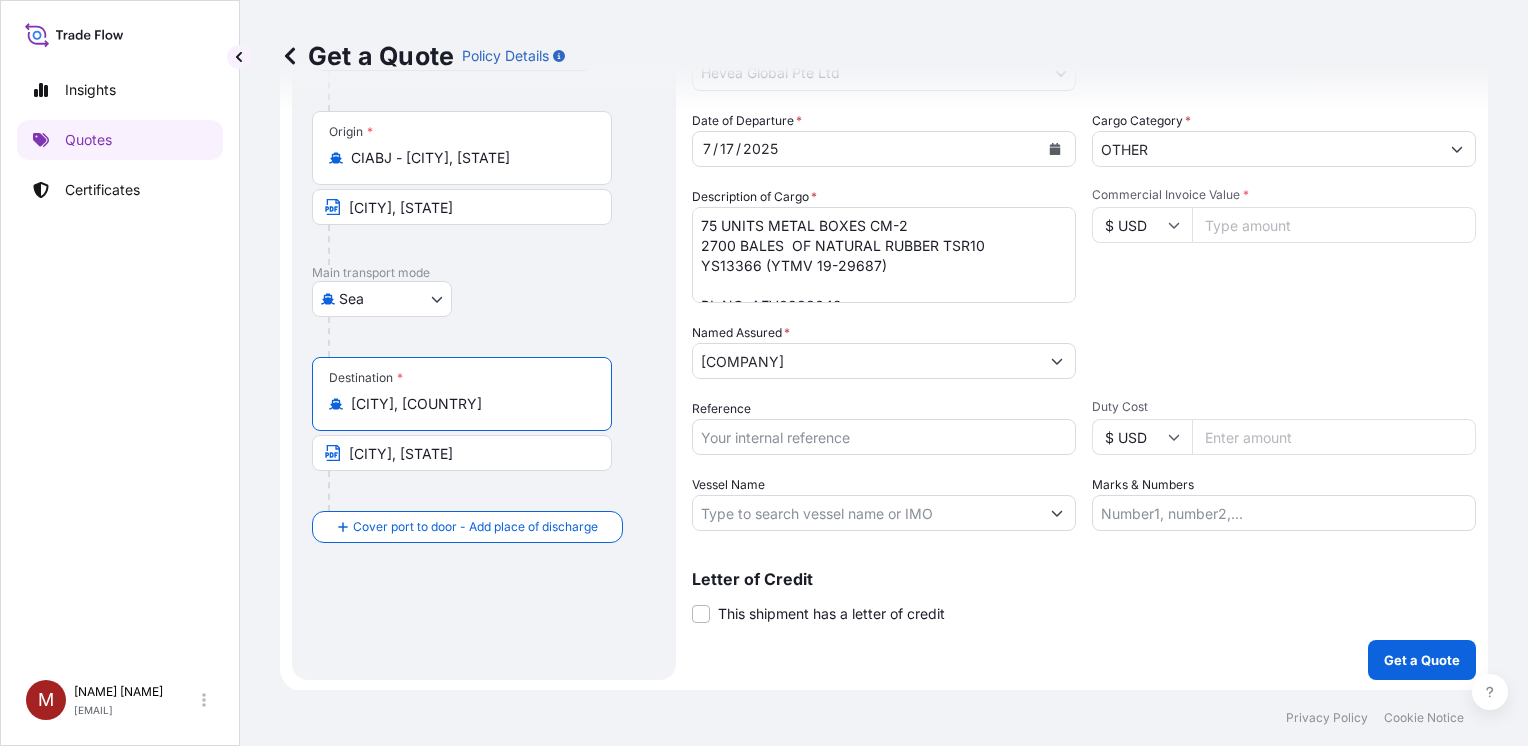 click on "[CITY], [COUNTRY]" at bounding box center (469, 404) 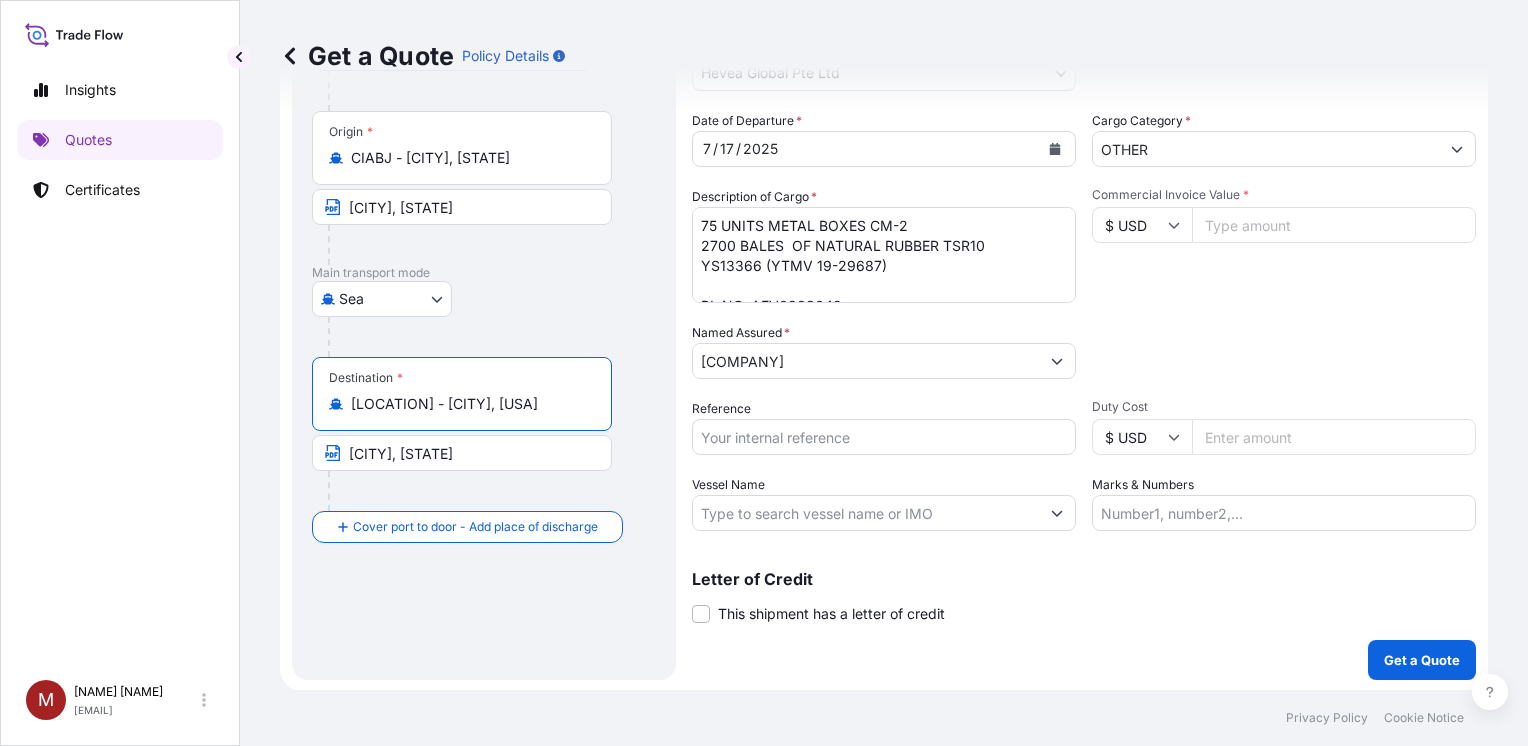 click on "[LOCATION] - [CITY], [USA]" at bounding box center [469, 404] 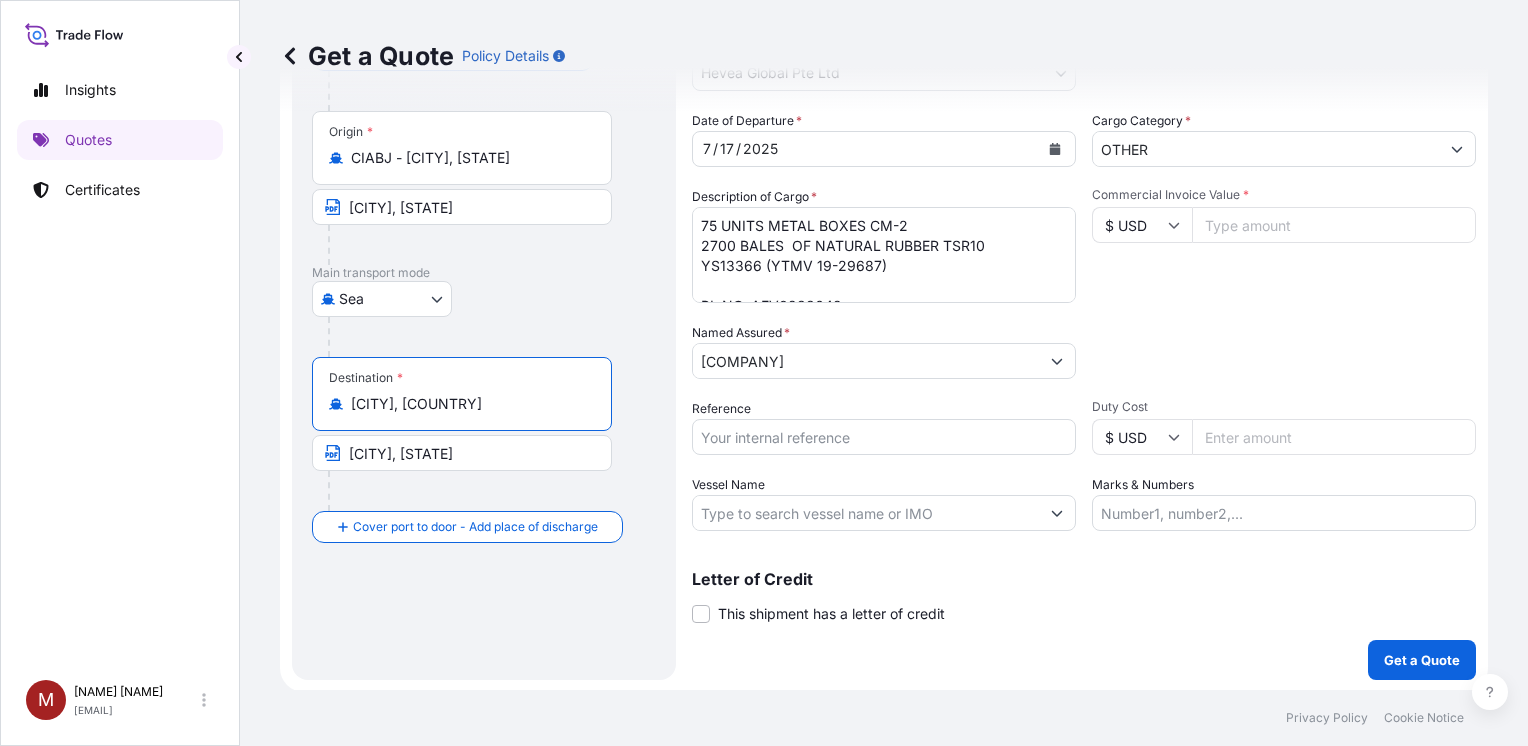 click on "Destination * USORF - [CITY], [STATE]" at bounding box center [462, 394] 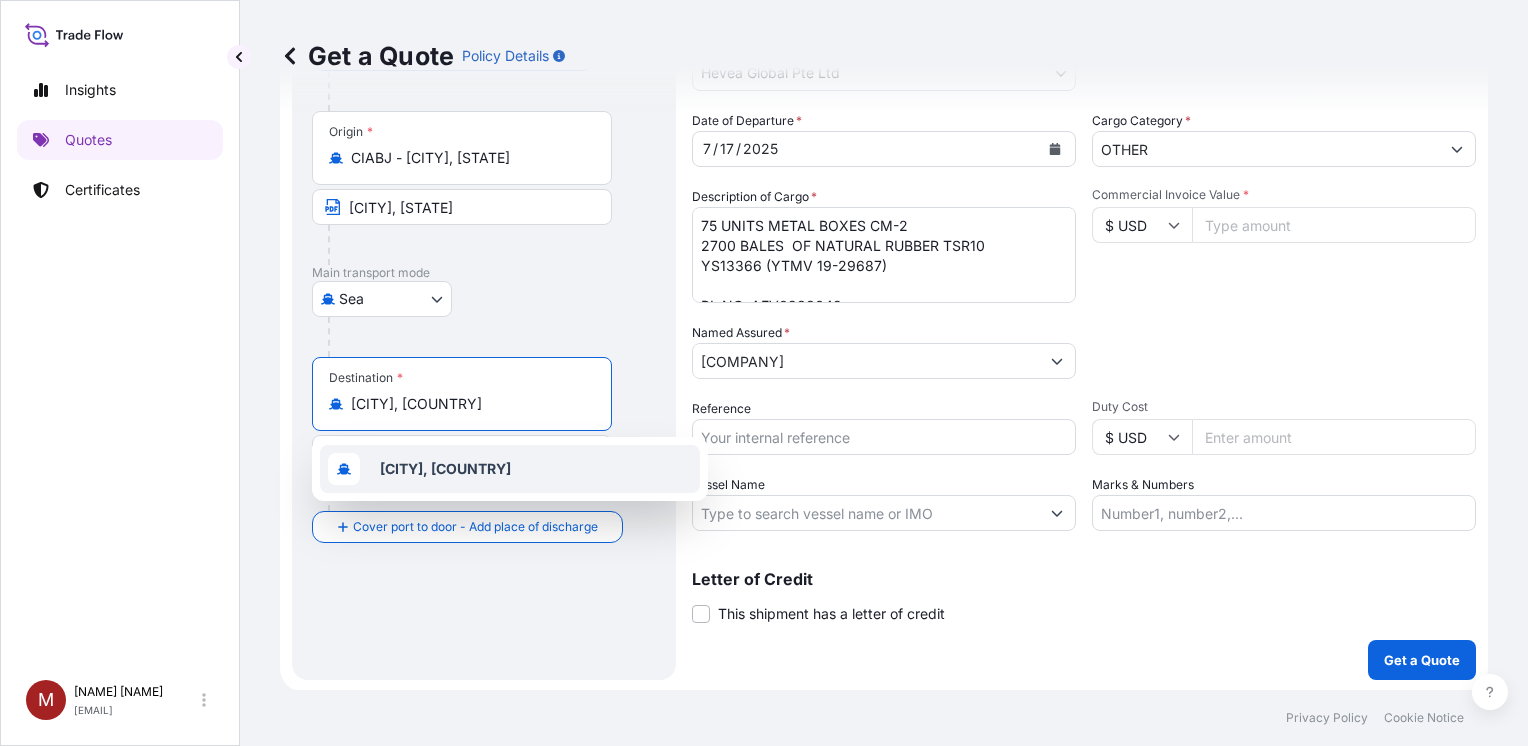 click on "[CITY], [COUNTRY]" at bounding box center (469, 404) 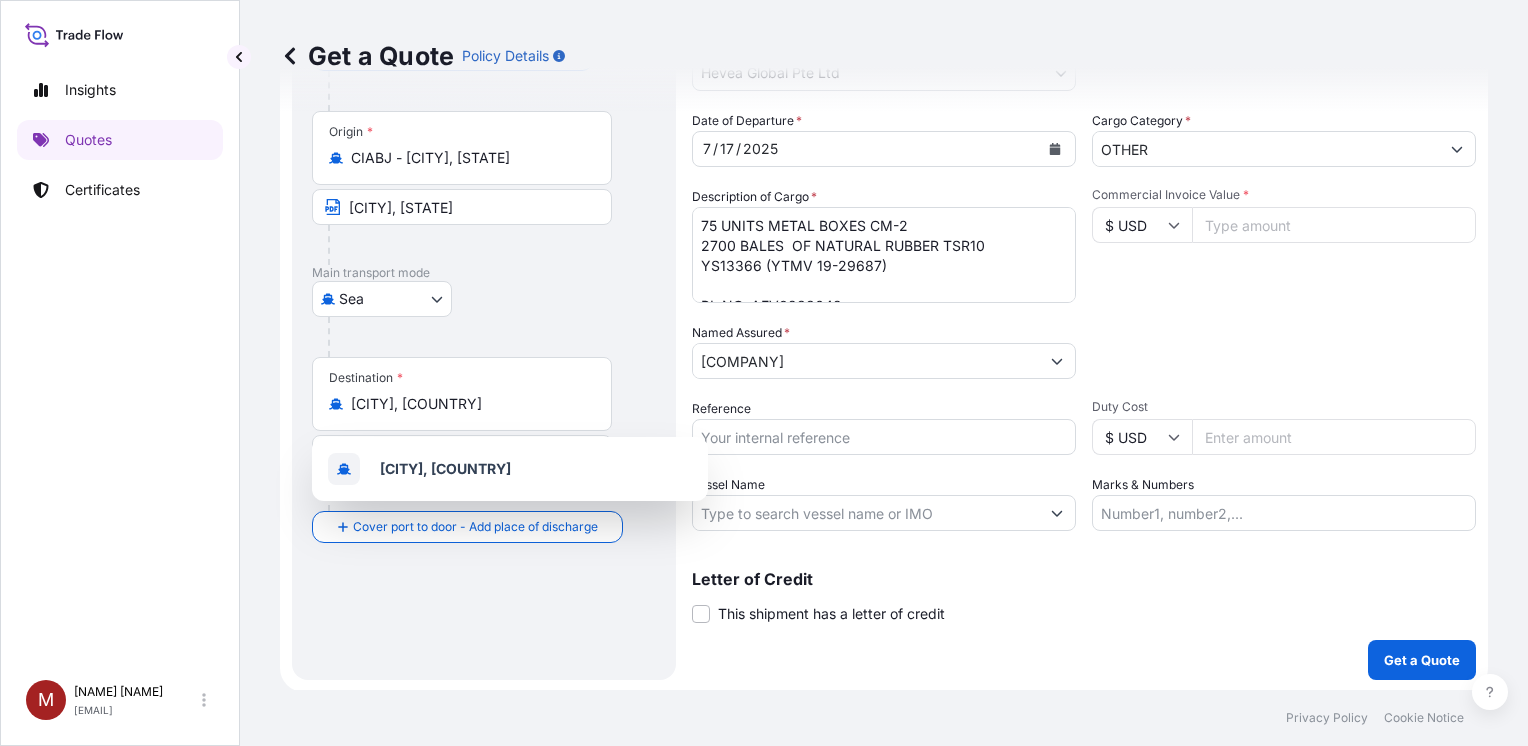 click on "Destination *" at bounding box center (366, 378) 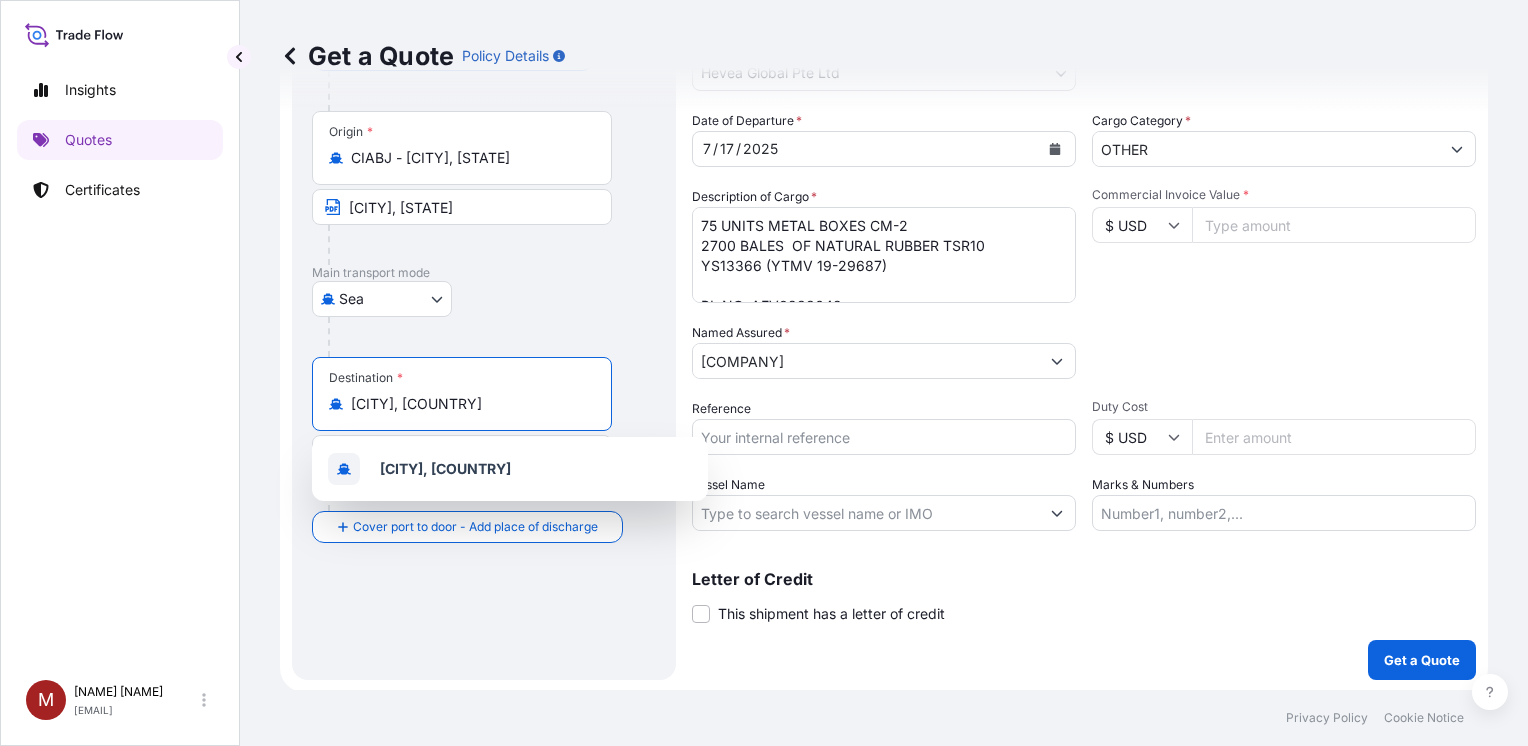 click on "[CITY], [COUNTRY]" at bounding box center [462, 404] 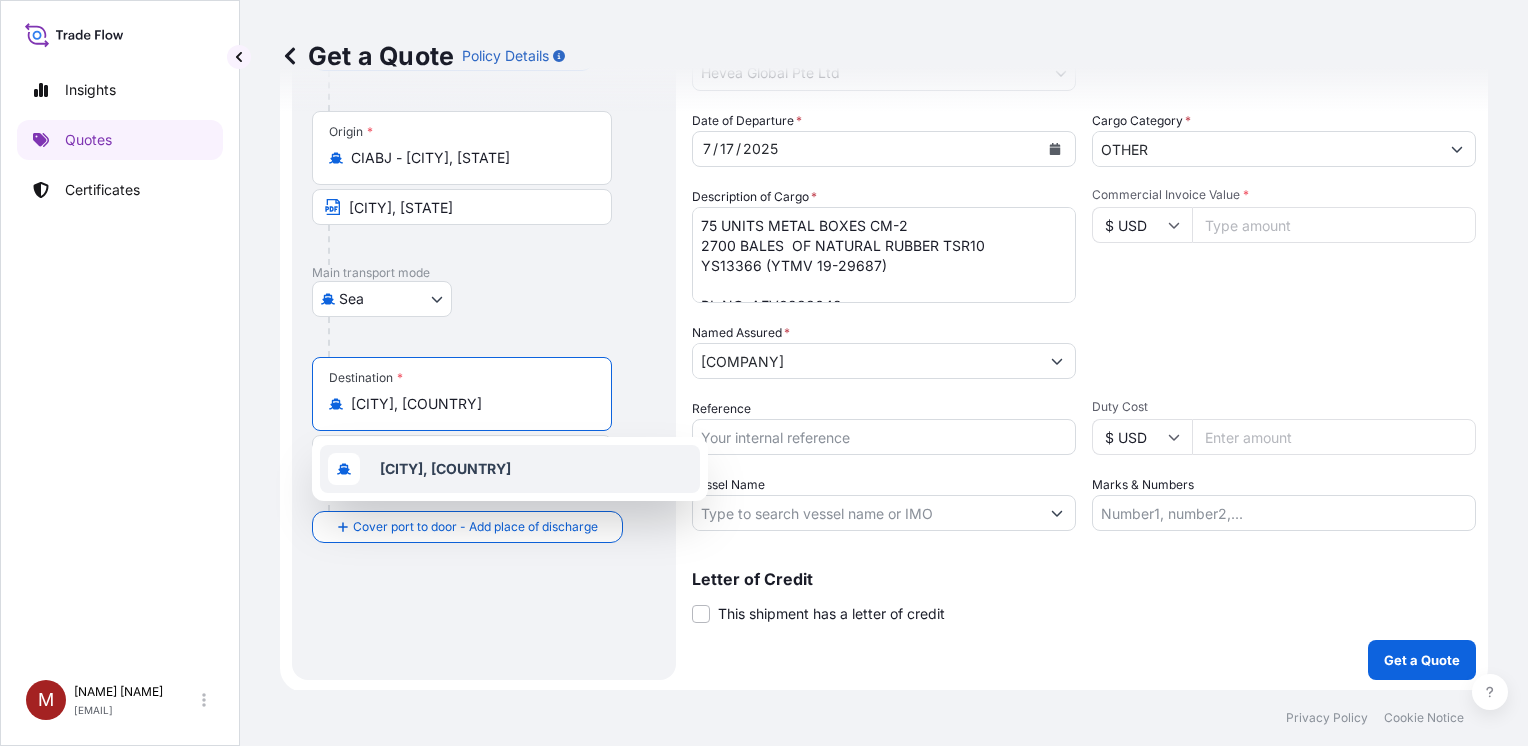 click on "[CITY], [COUNTRY]" at bounding box center [469, 404] 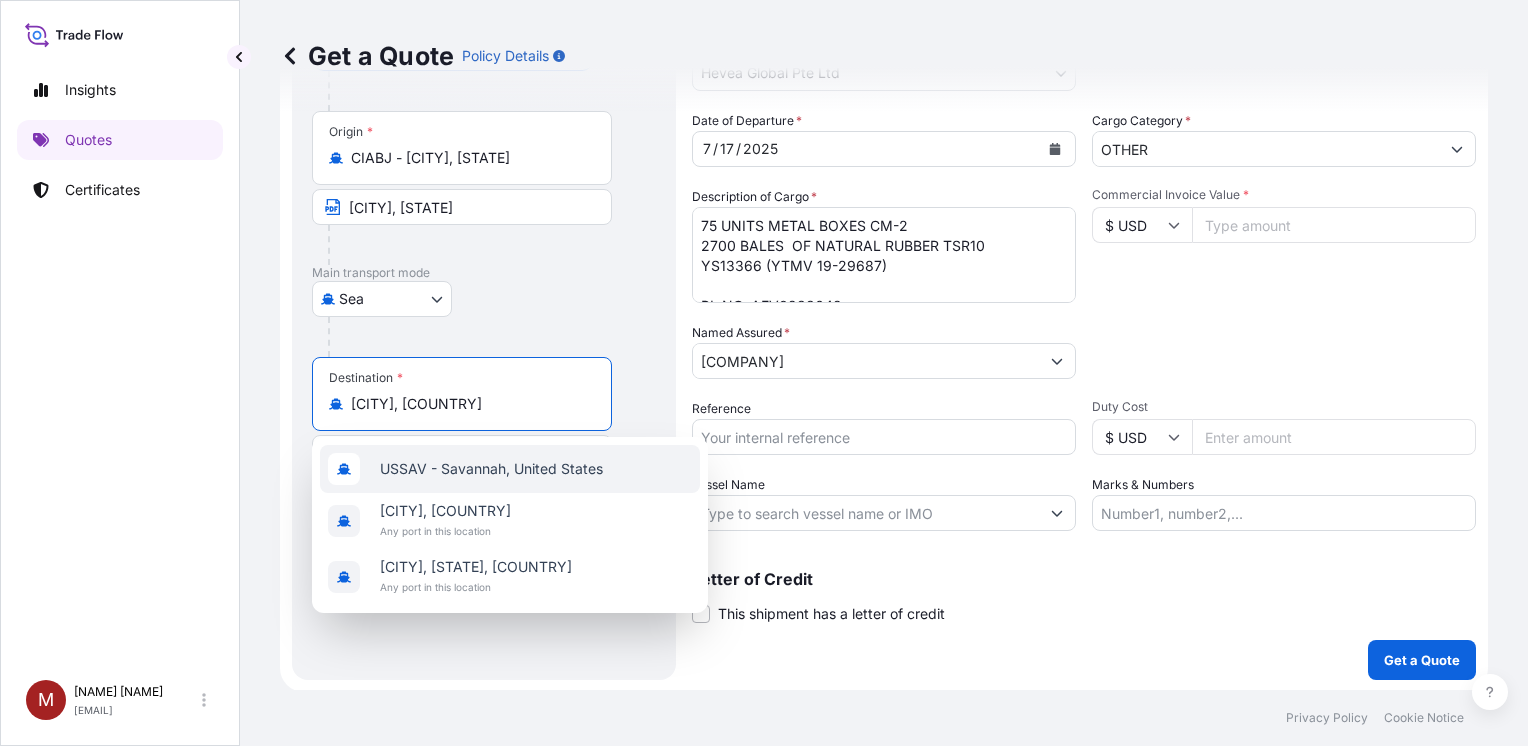 click on "USSAV - Savannah, United States" at bounding box center [491, 469] 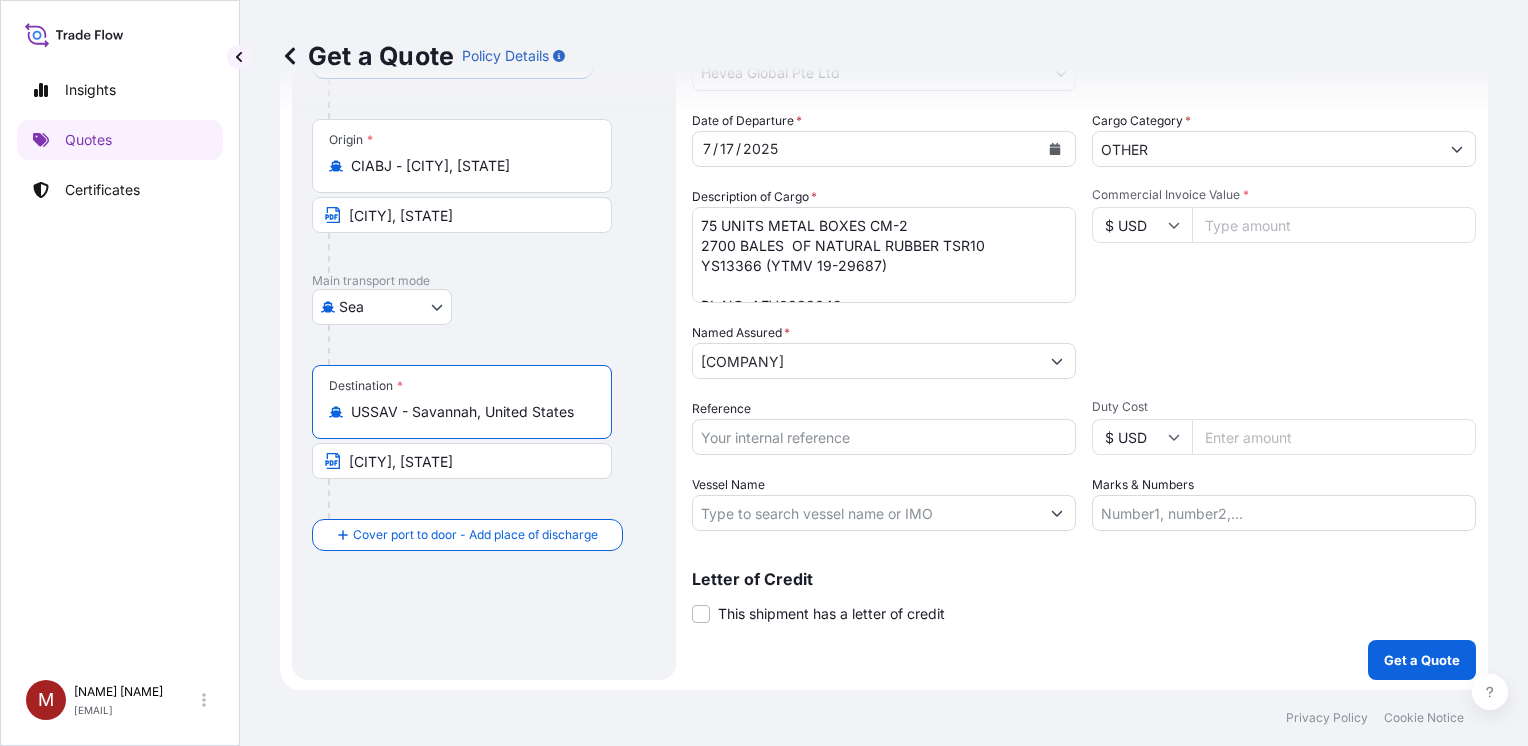 type on "USSAV - Savannah, United States" 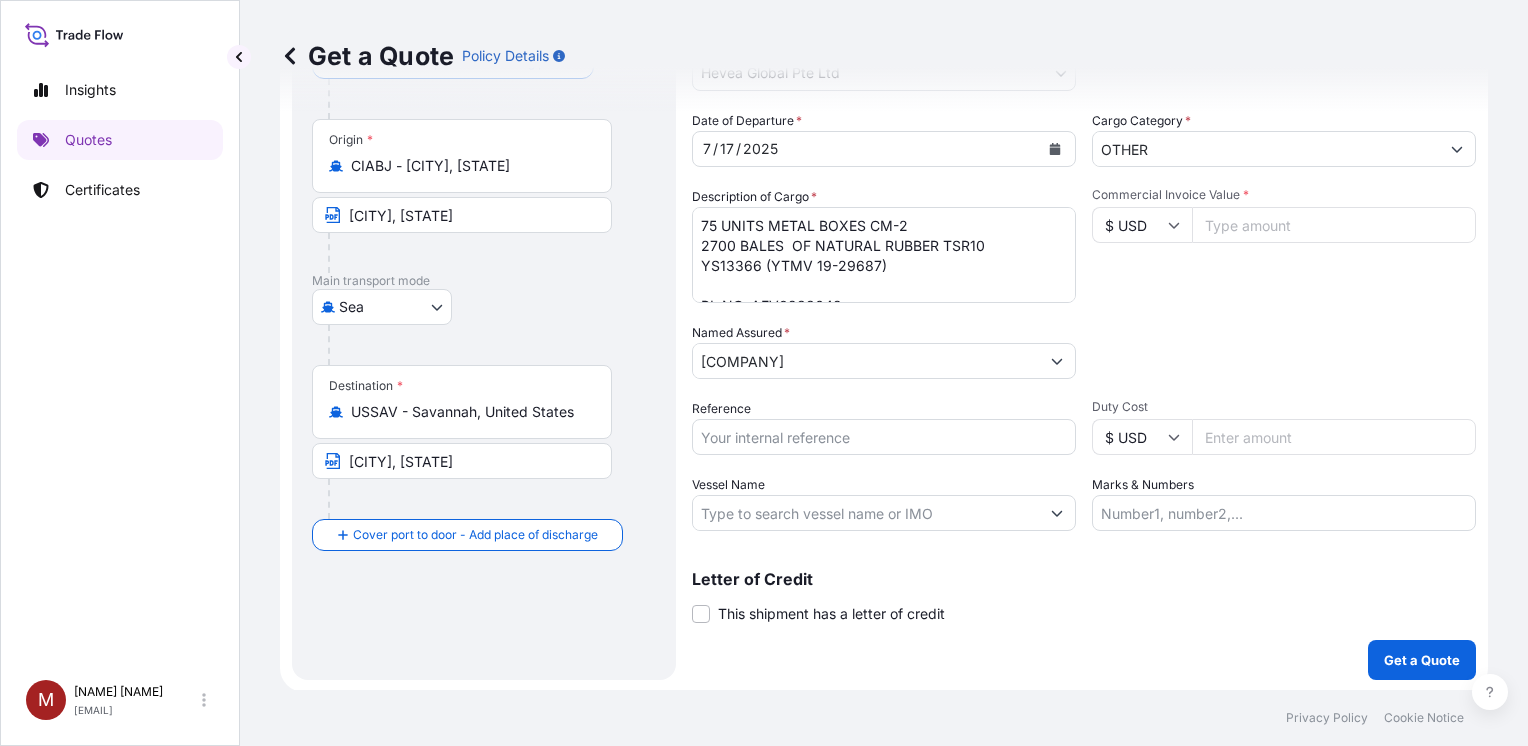 click 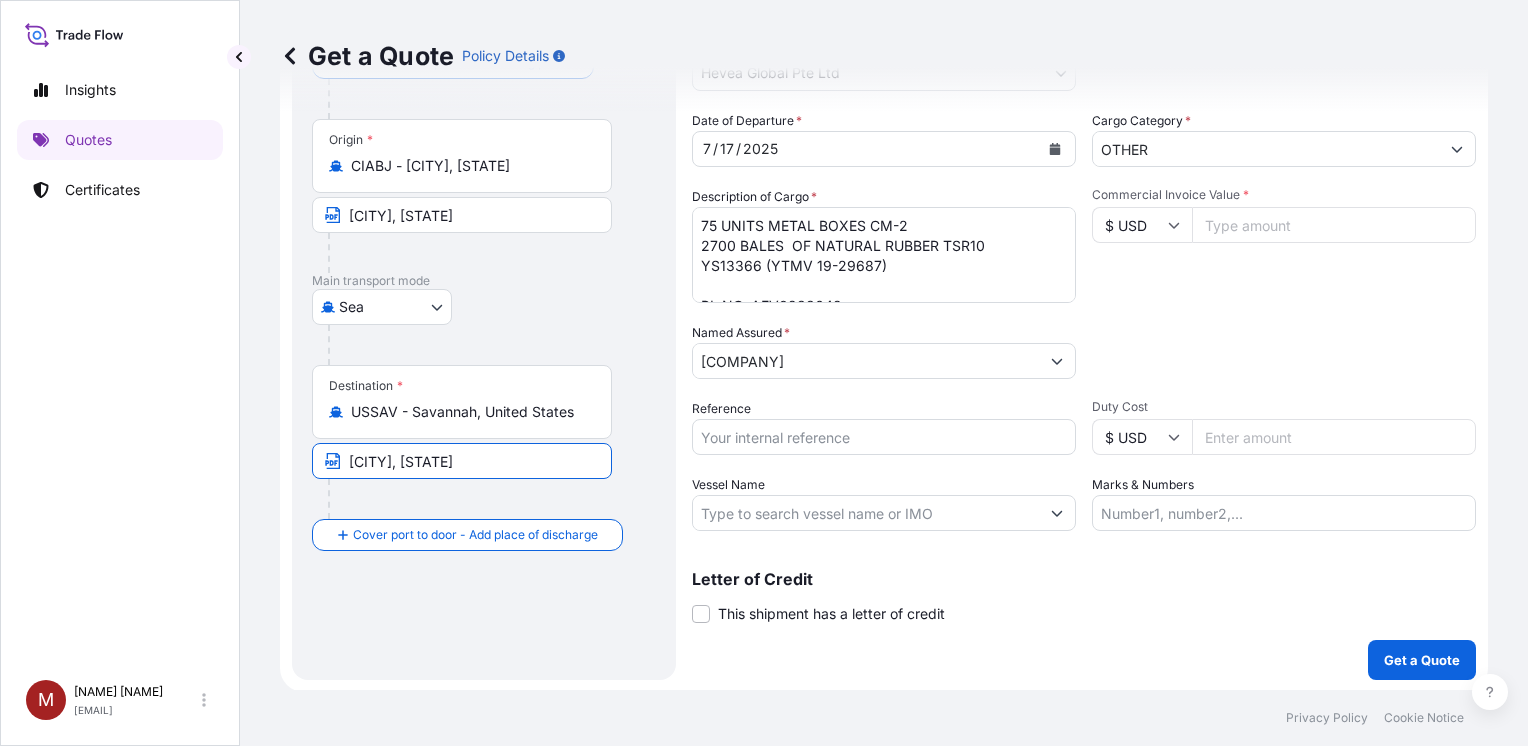 drag, startPoint x: 536, startPoint y: 468, endPoint x: 250, endPoint y: 442, distance: 287.17938 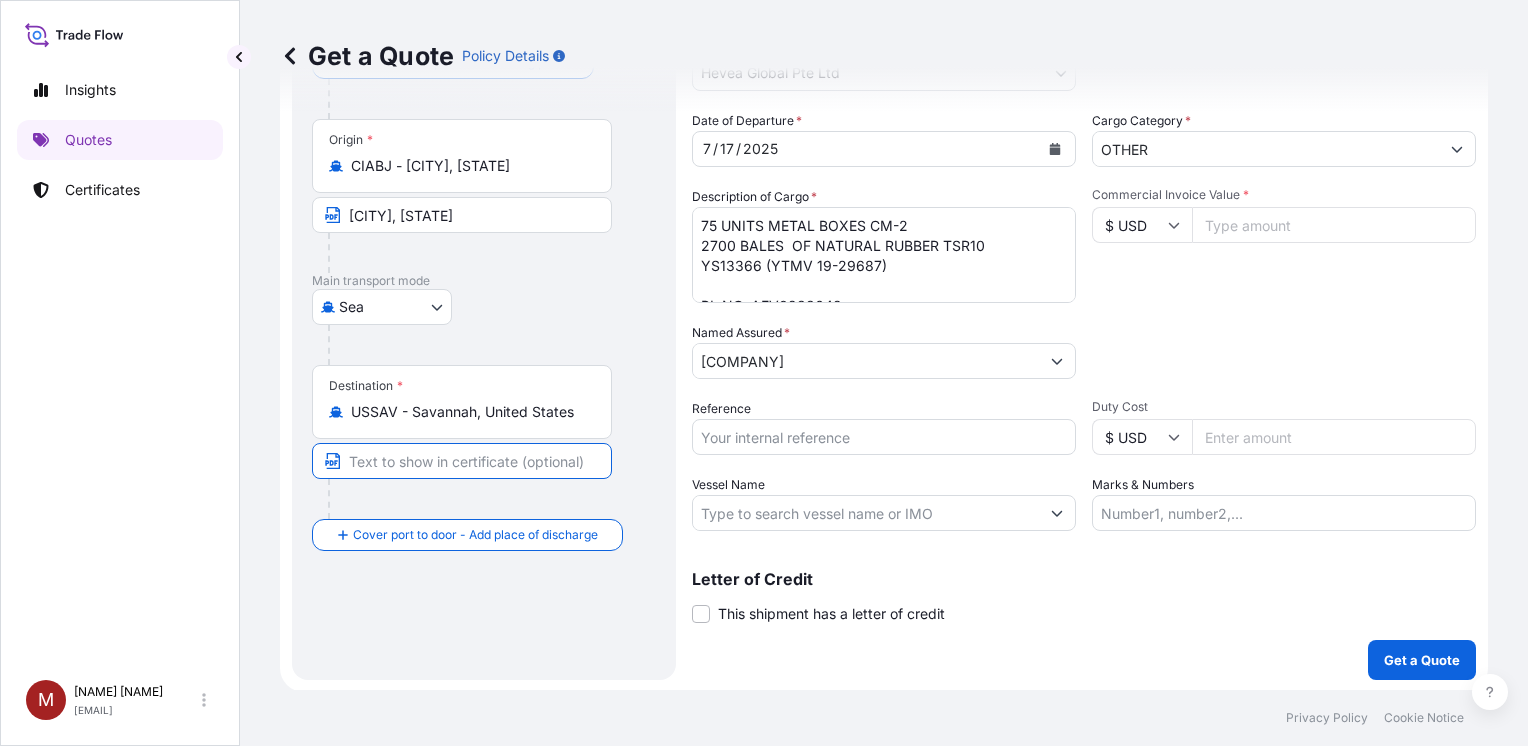 click at bounding box center [462, 461] 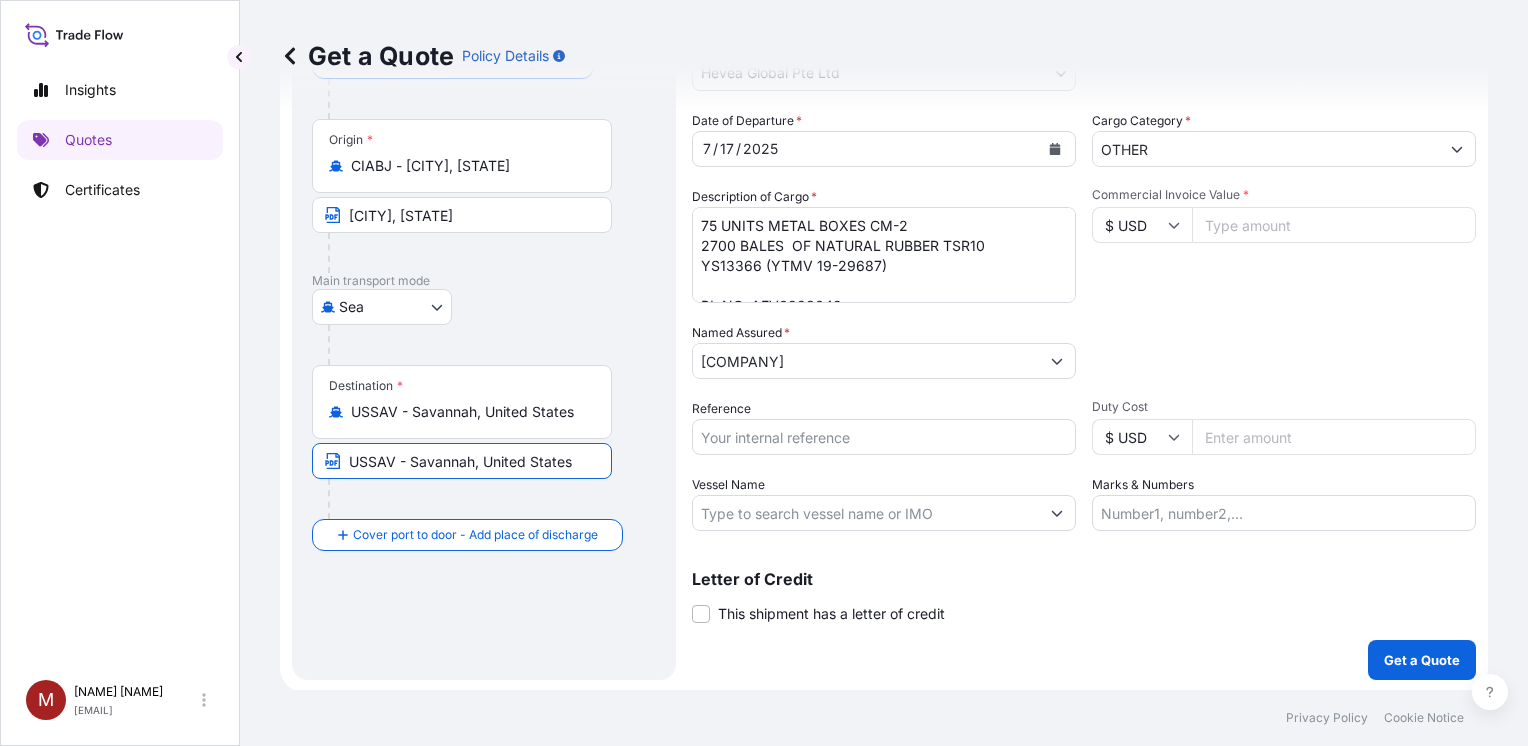 type on "USSAV - Savannah, United States" 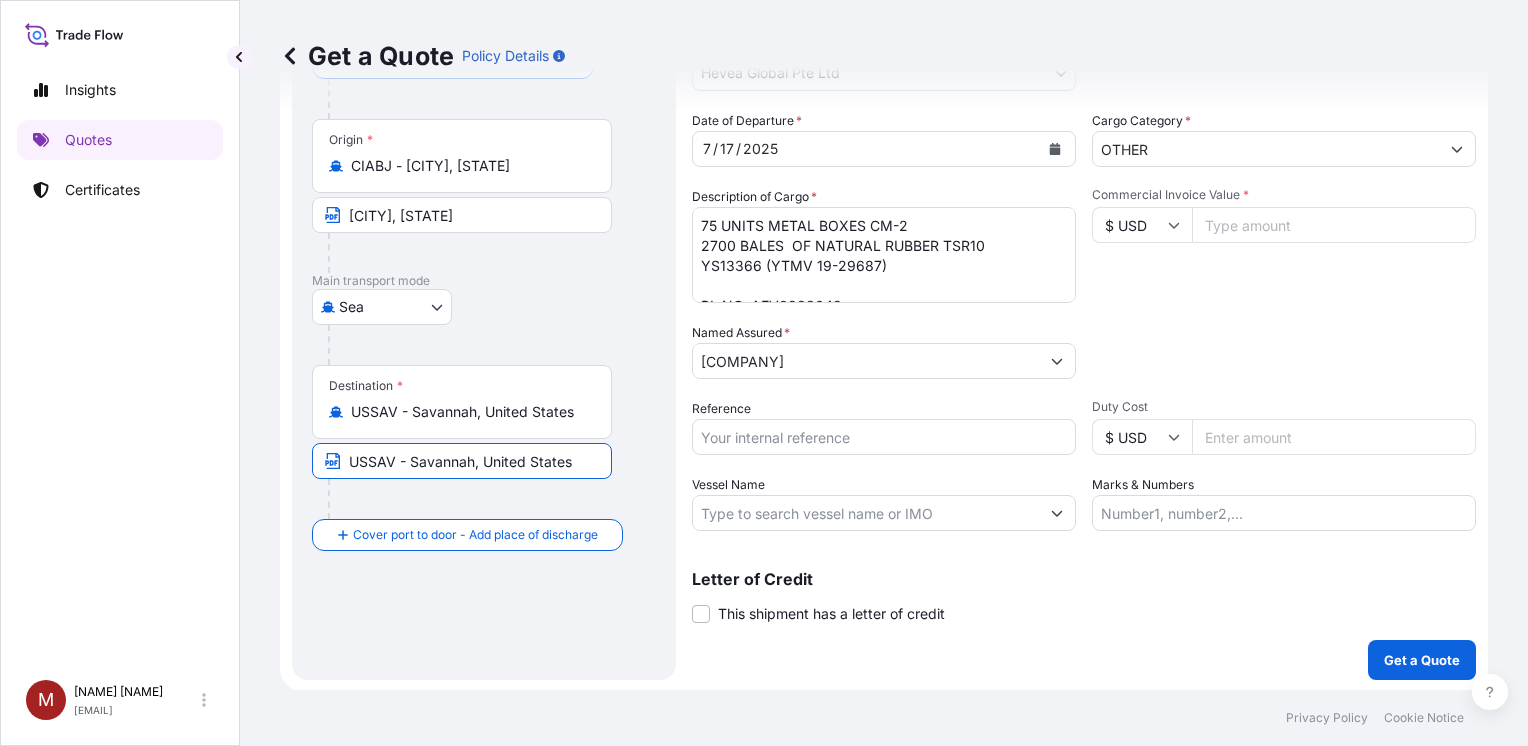 click on "Get a Quote" at bounding box center (1422, 660) 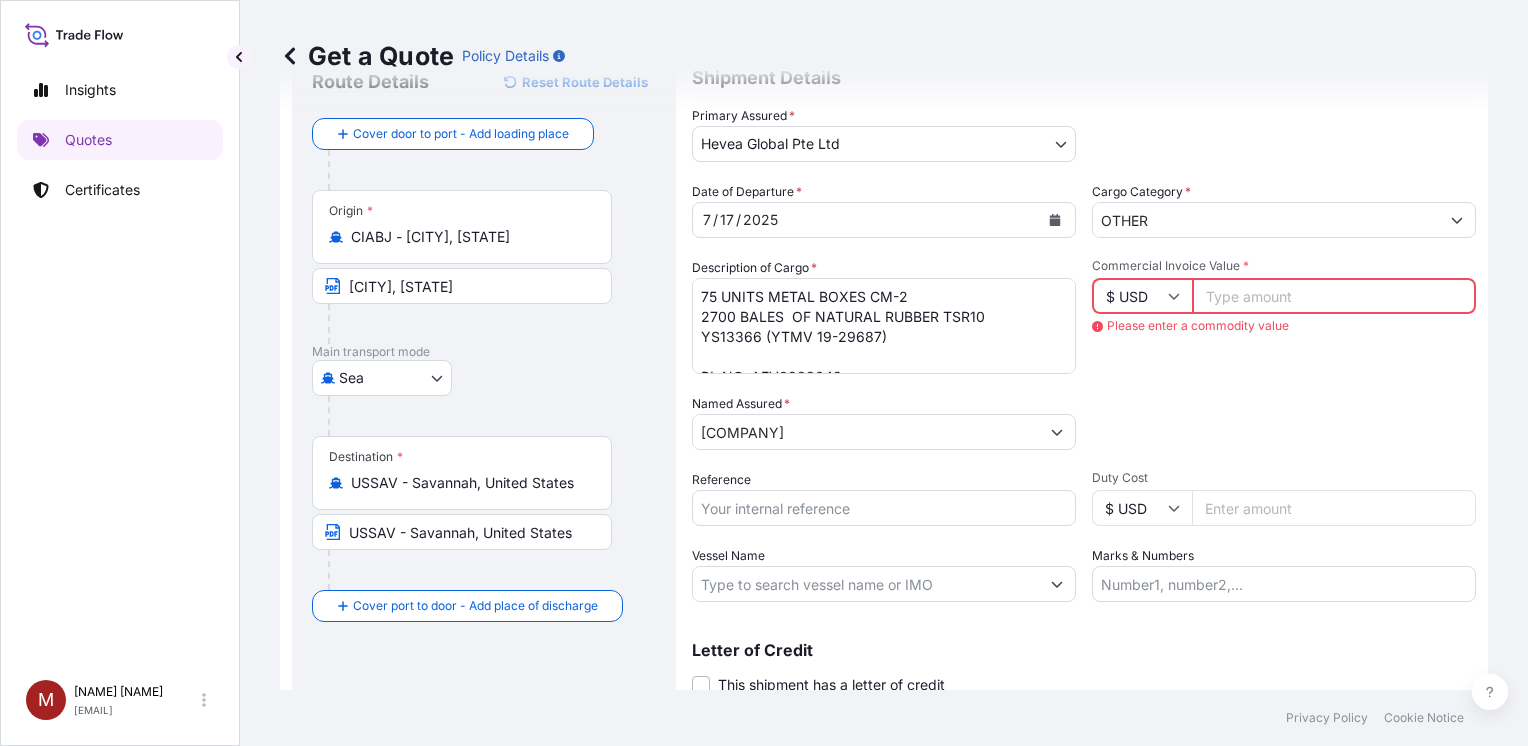 scroll, scrollTop: 0, scrollLeft: 0, axis: both 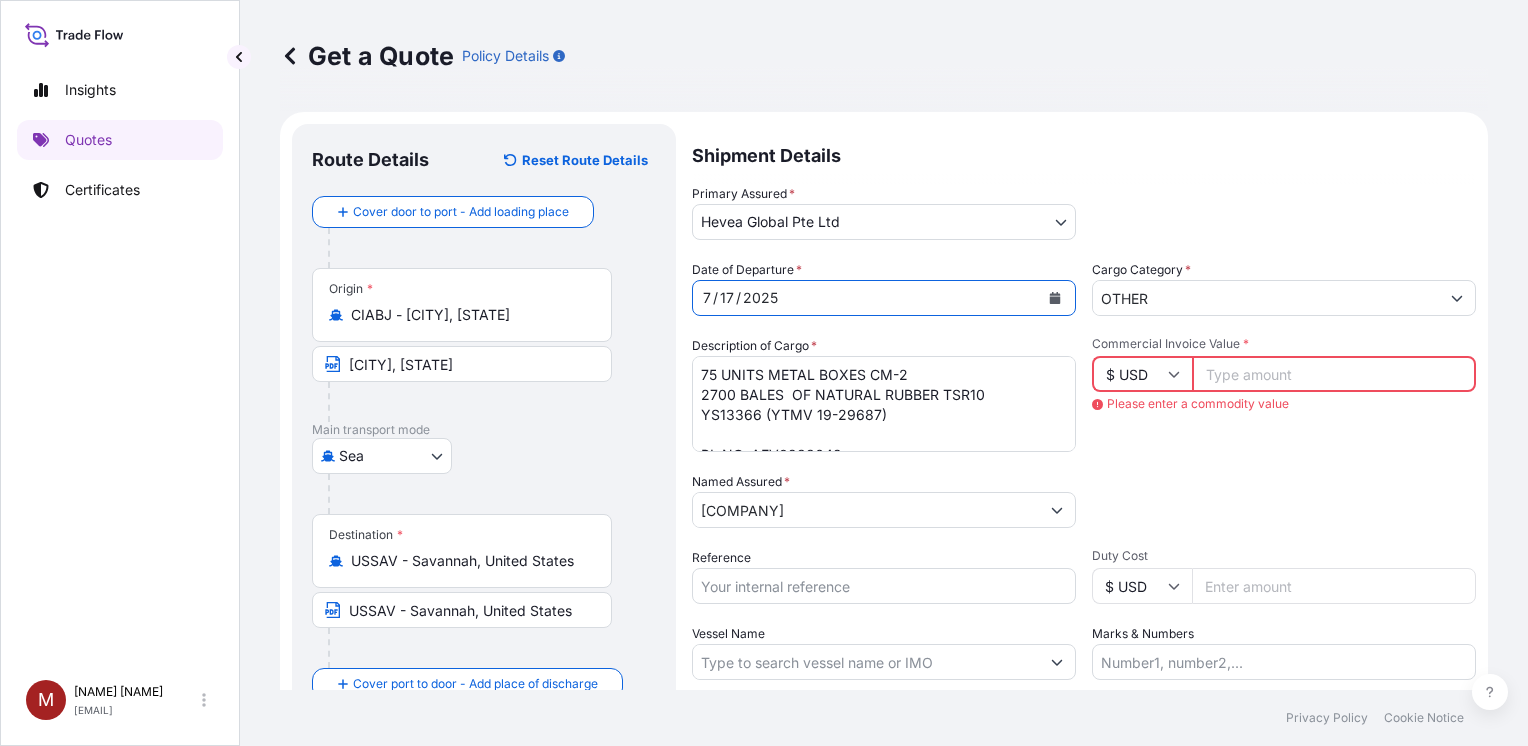 click at bounding box center (1055, 298) 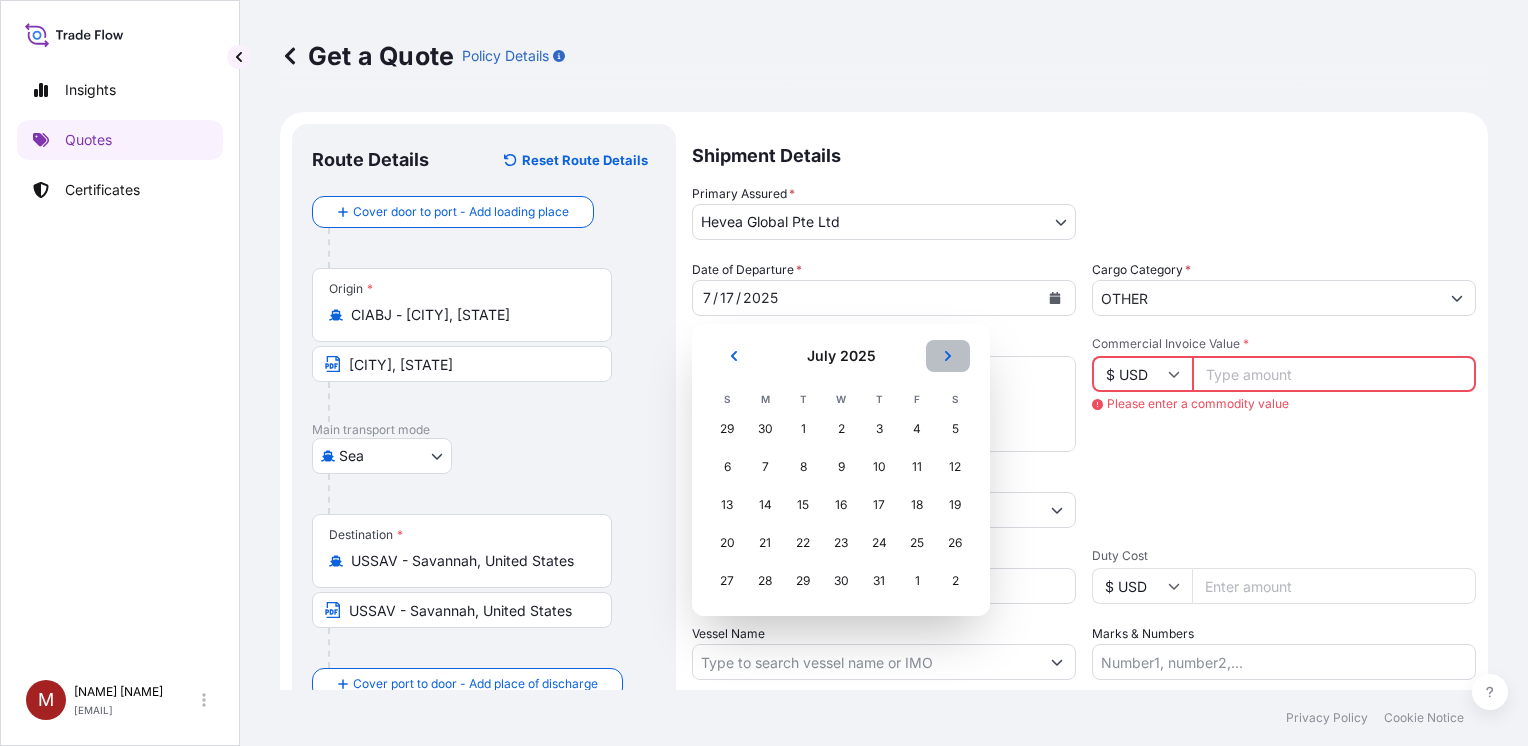 click 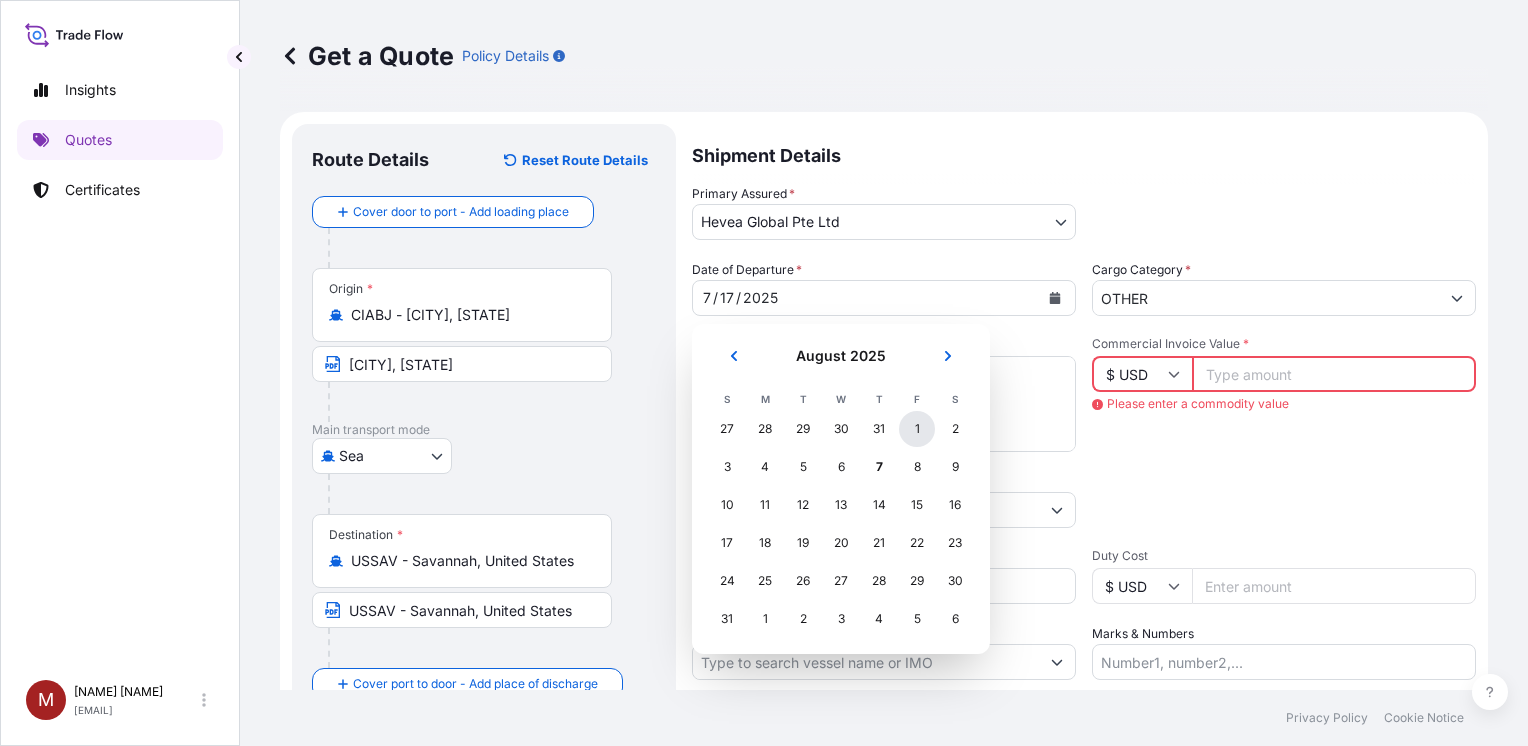 click on "1" at bounding box center (917, 429) 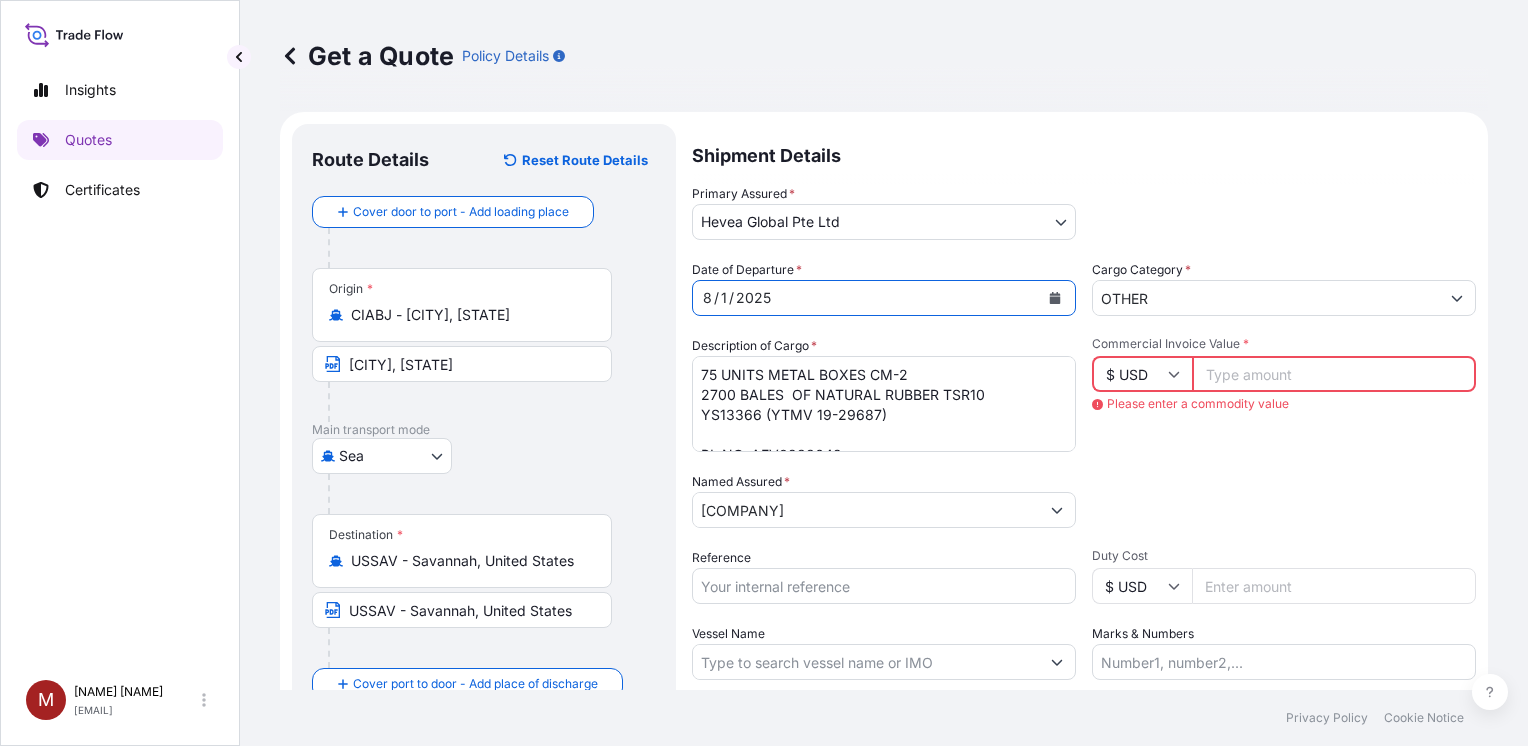 click on "75 UNITS METAL BOXES CM-2
2700 BALES  OF NATURAL RUBBER TSR10
YS13366 (YTMV 19-29687)
BL NO. AEV0233642
VESSEL :  ANL WYONG V.OBALON1MA" at bounding box center (884, 404) 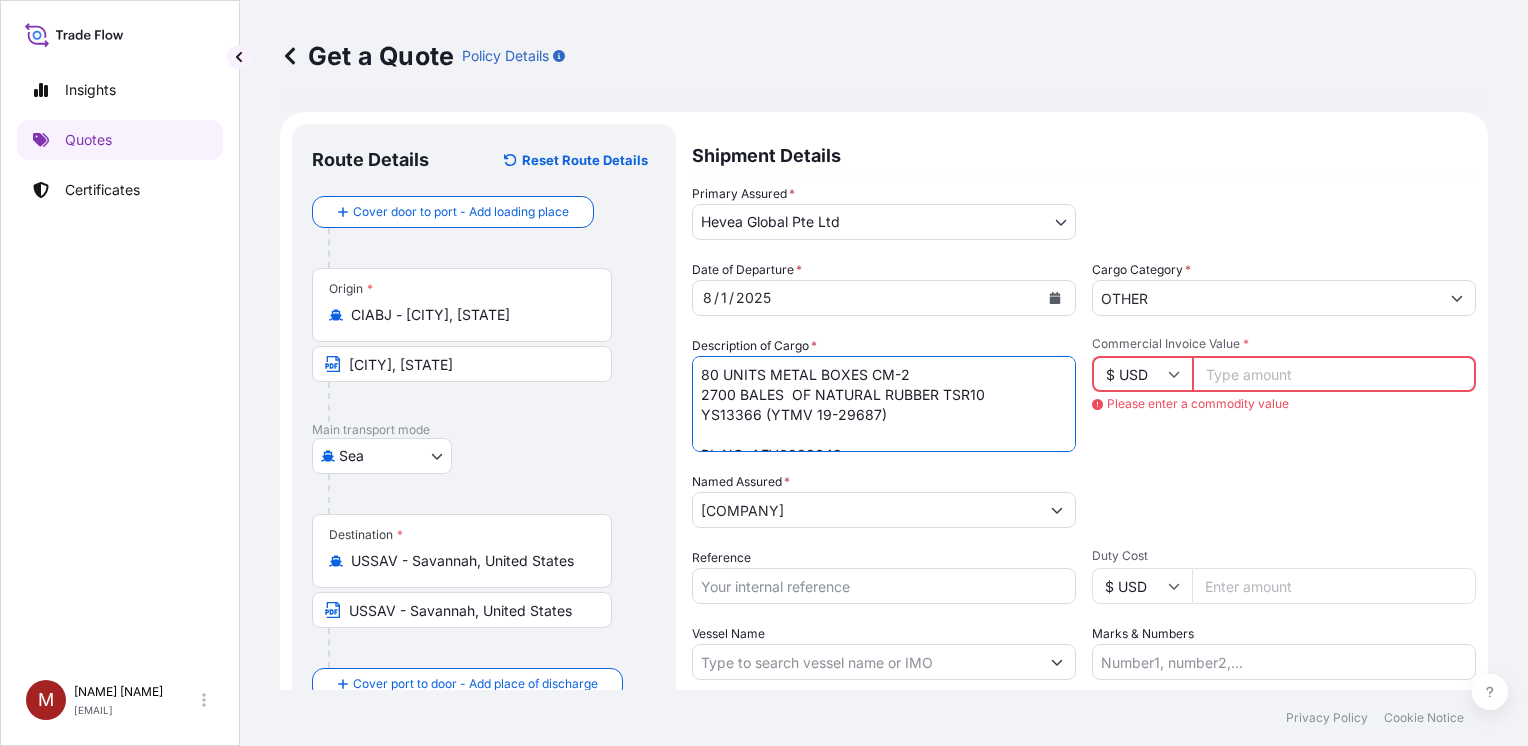 click on "75 UNITS METAL BOXES CM-2
2700 BALES  OF NATURAL RUBBER TSR10
YS13366 (YTMV 19-29687)
BL NO. AEV0233642
VESSEL :  ANL WYONG V.OBALON1MA" at bounding box center [884, 404] 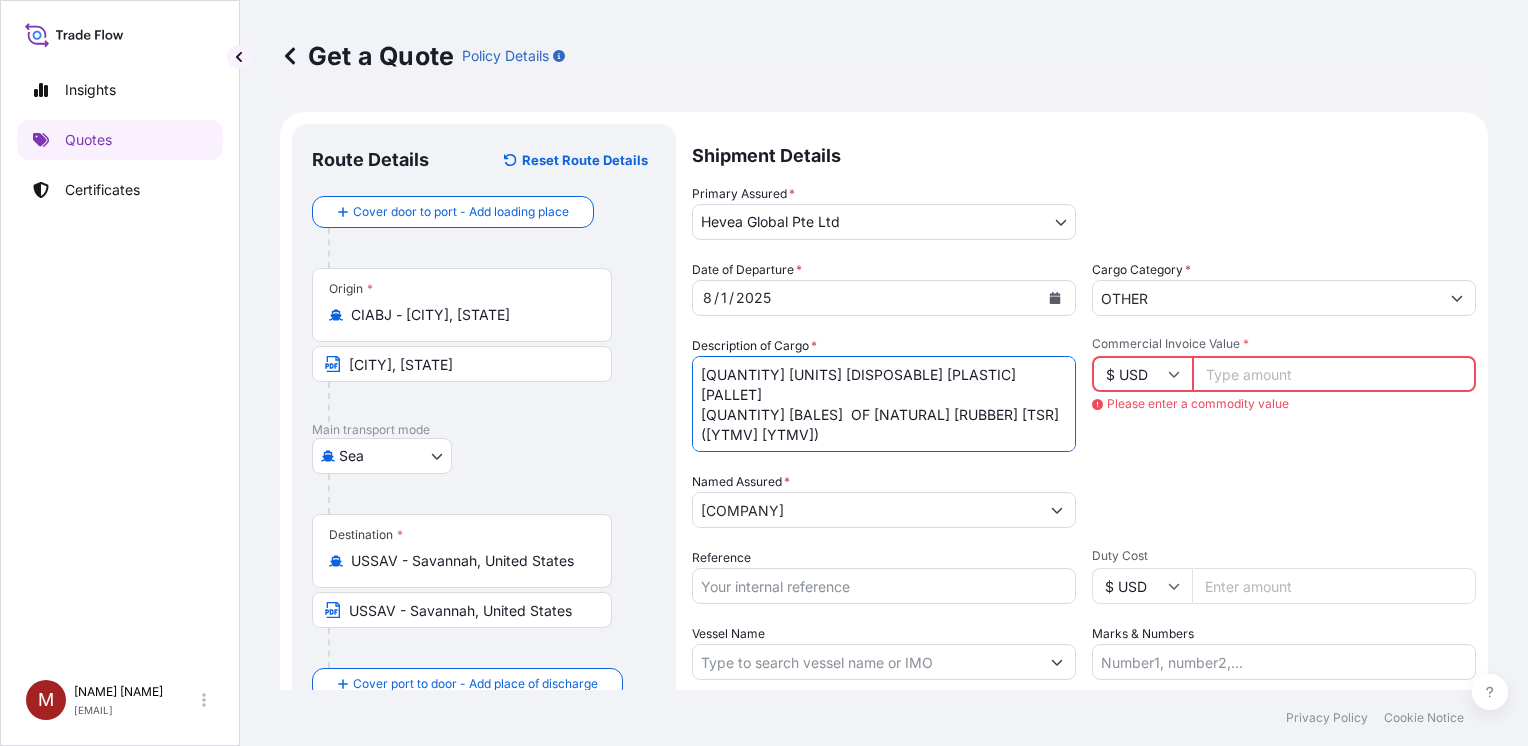 click on "75 UNITS METAL BOXES CM-2
2700 BALES  OF NATURAL RUBBER TSR10
YS13366 (YTMV 19-29687)
BL NO. AEV0233642
VESSEL :  ANL WYONG V.OBALON1MA" at bounding box center (884, 404) 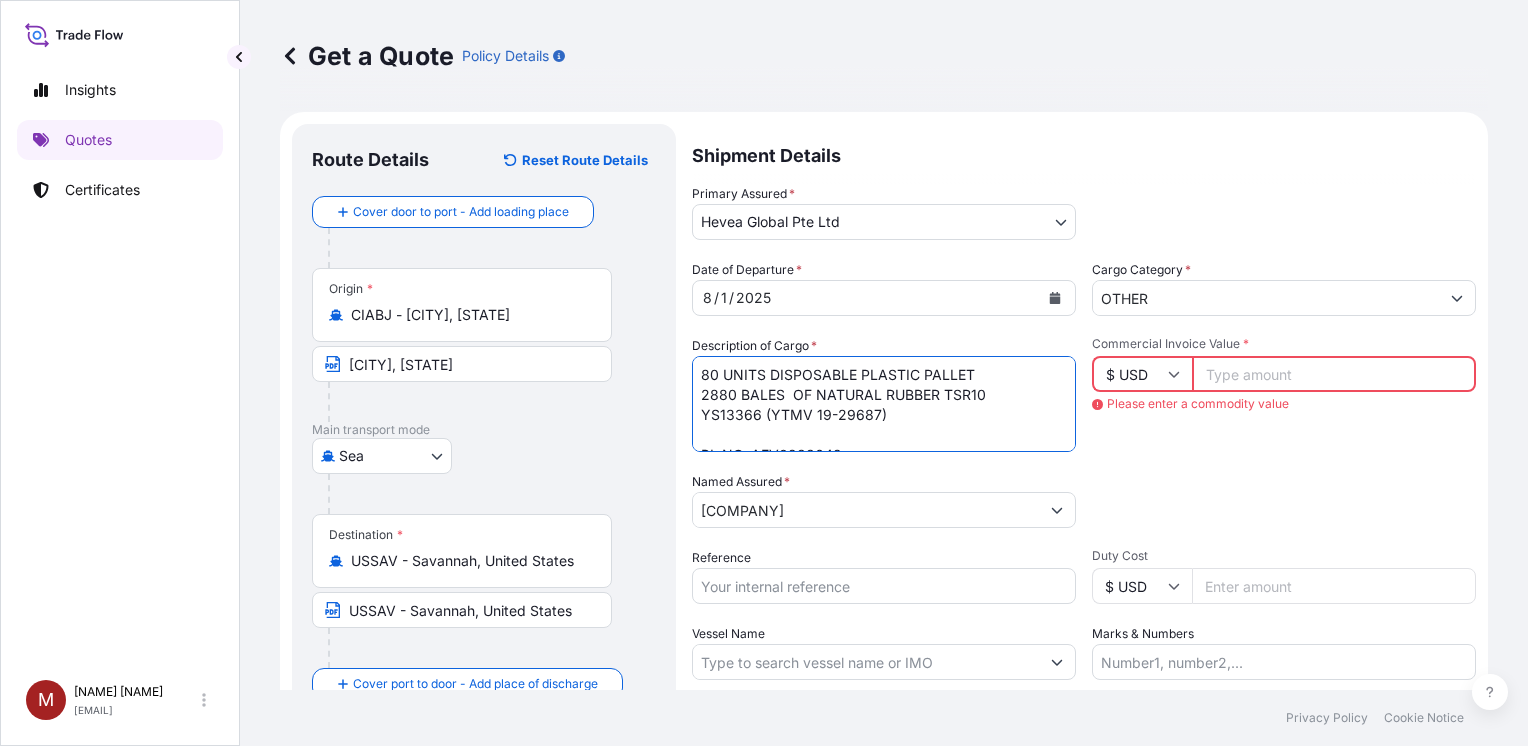click on "75 UNITS METAL BOXES CM-2
2700 BALES  OF NATURAL RUBBER TSR10
YS13366 (YTMV 19-29687)
BL NO. AEV0233642
VESSEL :  ANL WYONG V.OBALON1MA" at bounding box center (884, 404) 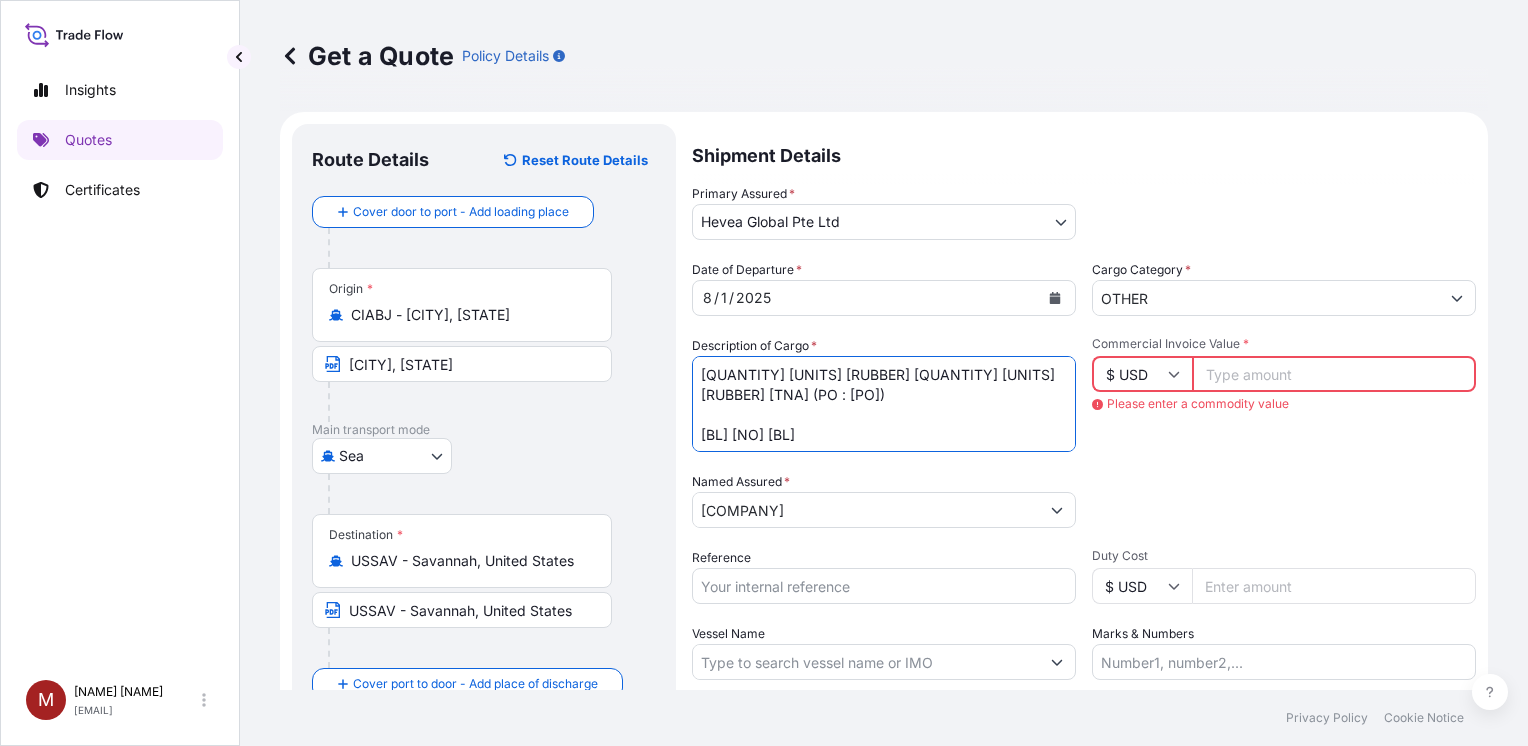 scroll, scrollTop: 61, scrollLeft: 0, axis: vertical 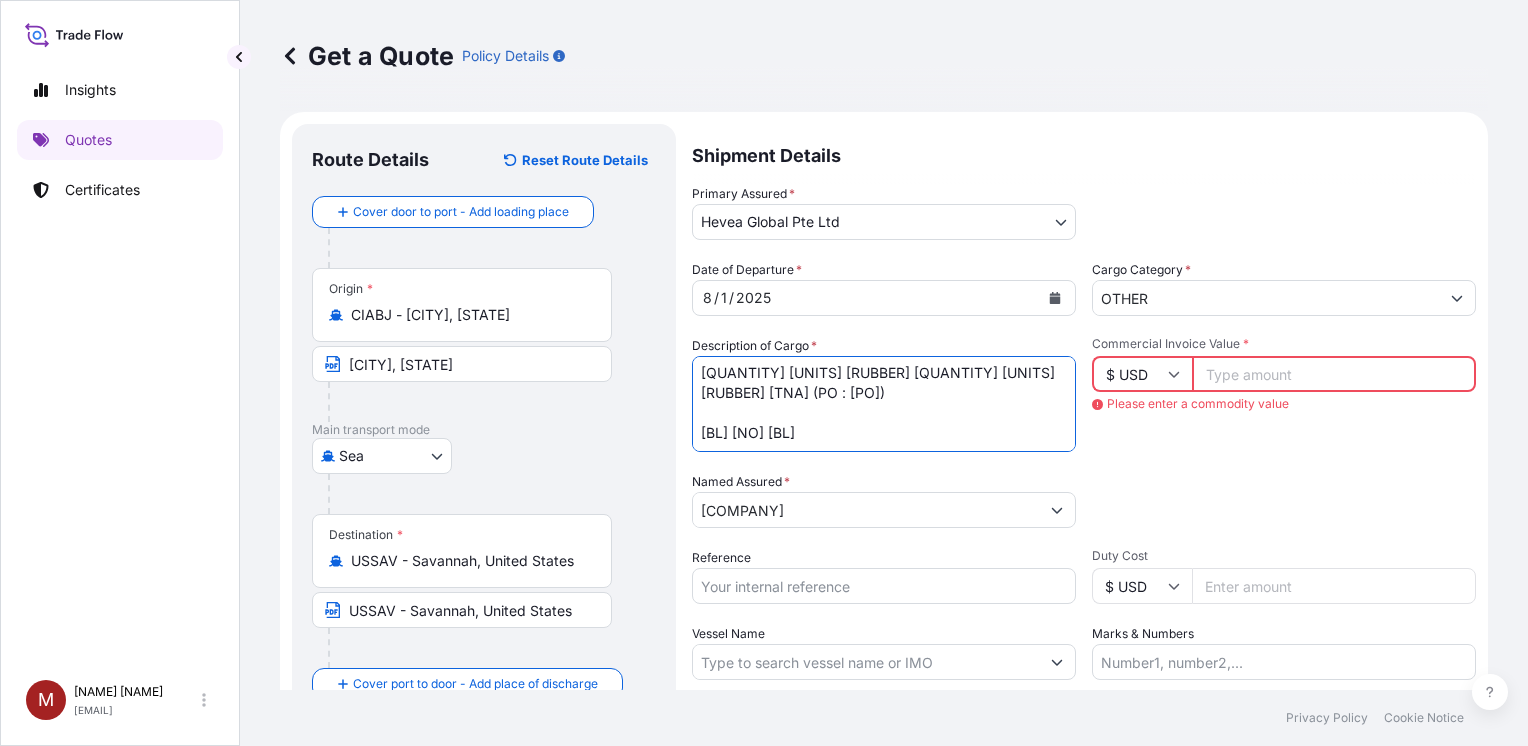 click on "75 UNITS METAL BOXES CM-2
2700 BALES  OF NATURAL RUBBER TSR10
YS13366 (YTMV 19-29687)
BL NO. AEV0233642
VESSEL :  ANL WYONG V.OBALON1MA" at bounding box center [884, 404] 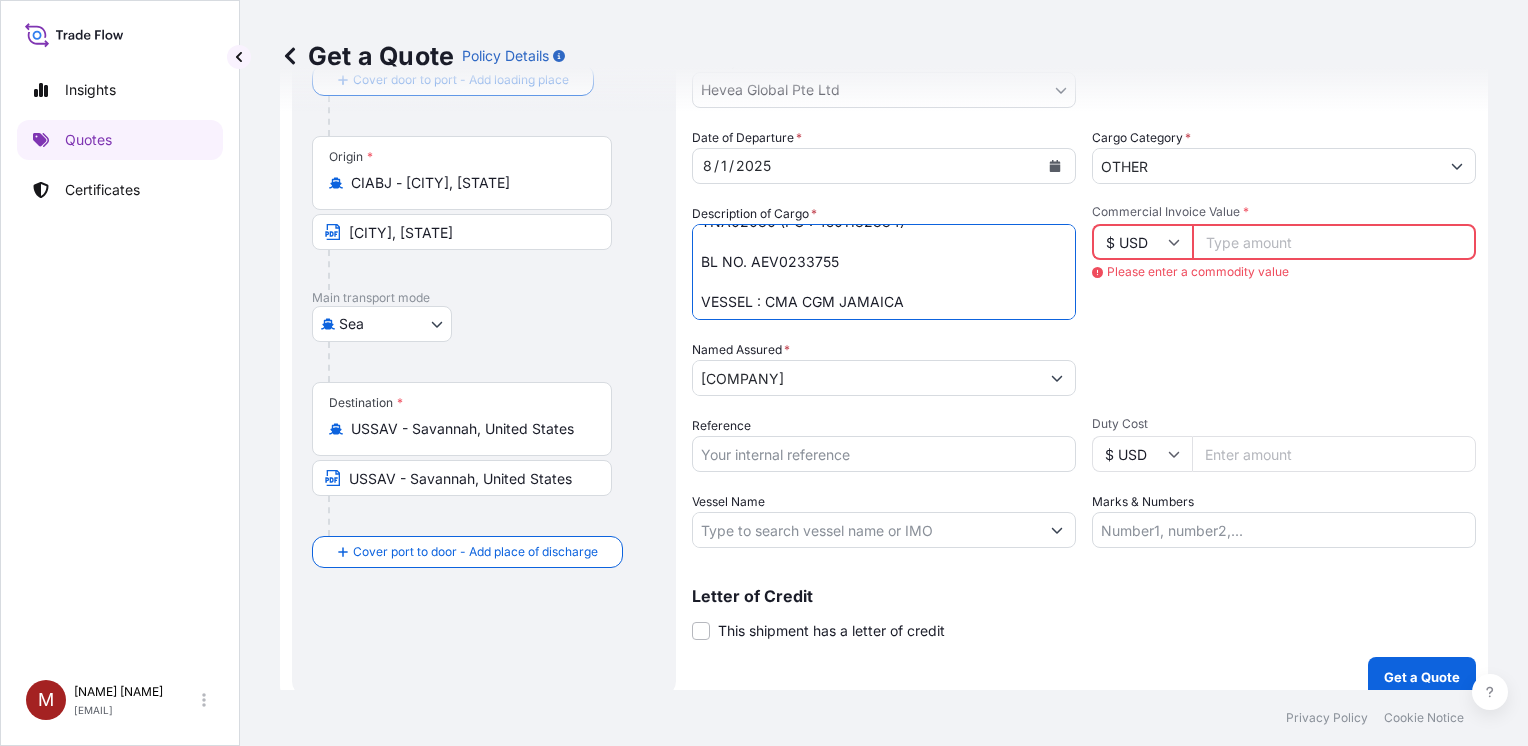 scroll, scrollTop: 149, scrollLeft: 0, axis: vertical 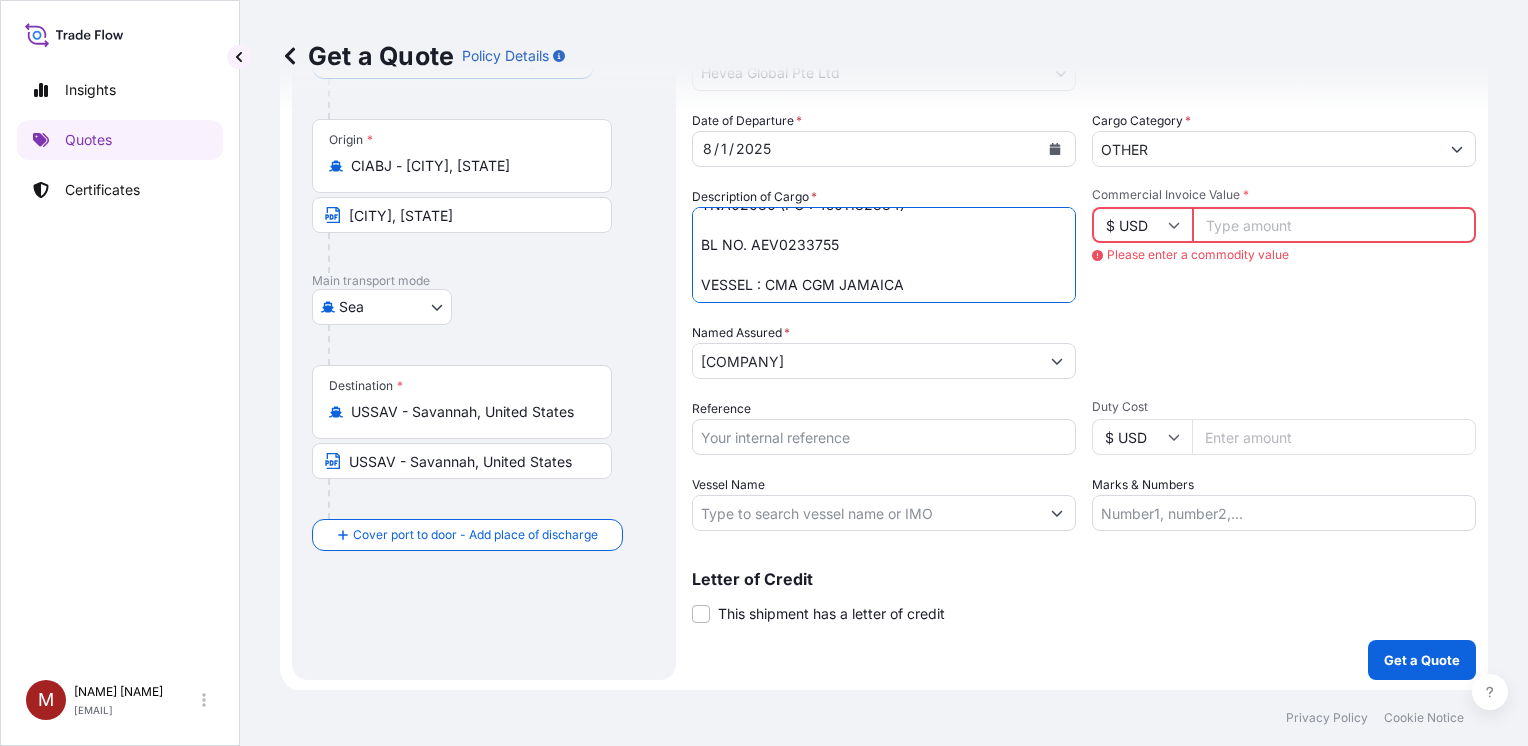 type on "80 UNITS DISPOSABLE PLASTIC PALLET
2880 BALES  OF NATURAL RUBBER TSR10
TNA02030 (PO : 4501182384)
BL NO. AEV0233755
VESSEL : CMA CGM JAMAICA" 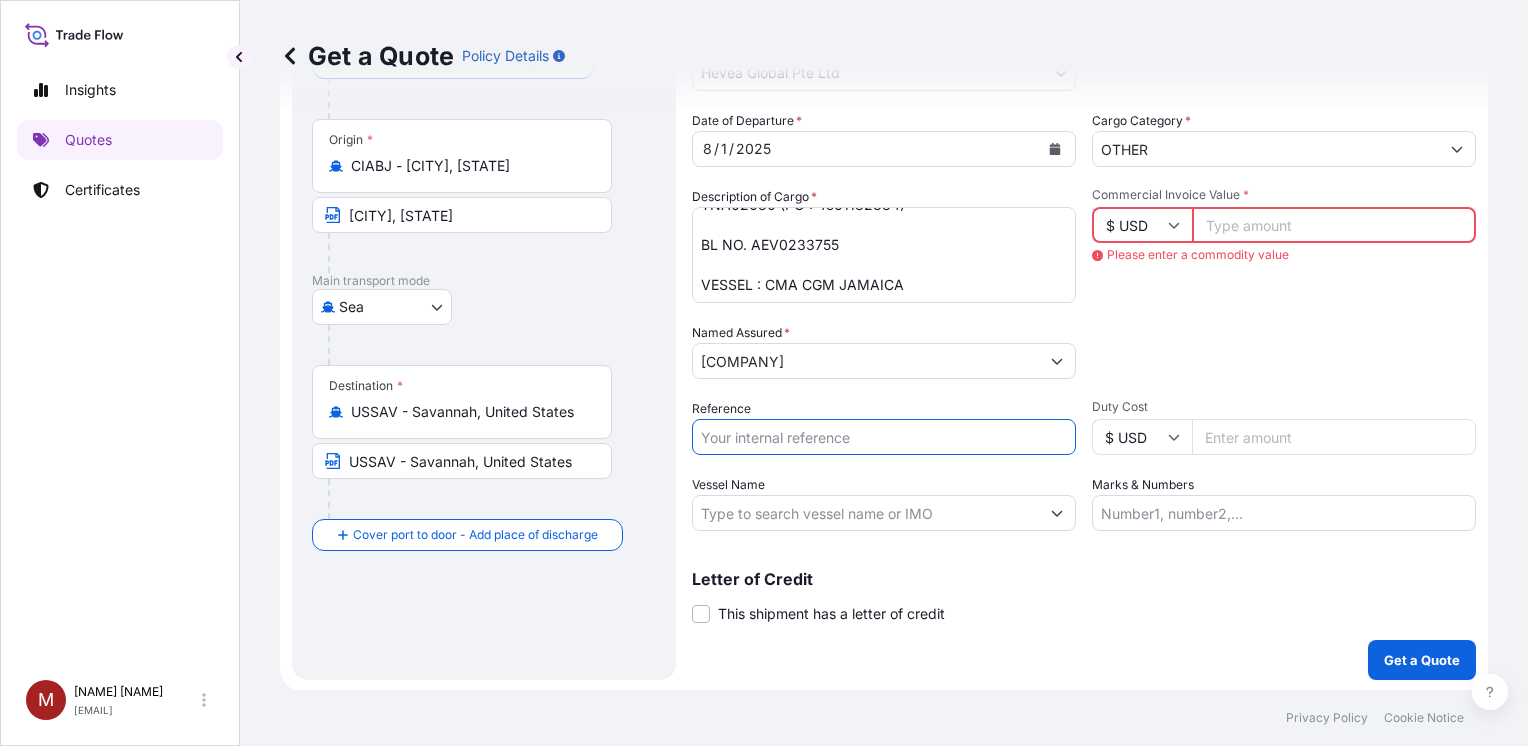 click on "Reference" at bounding box center [884, 437] 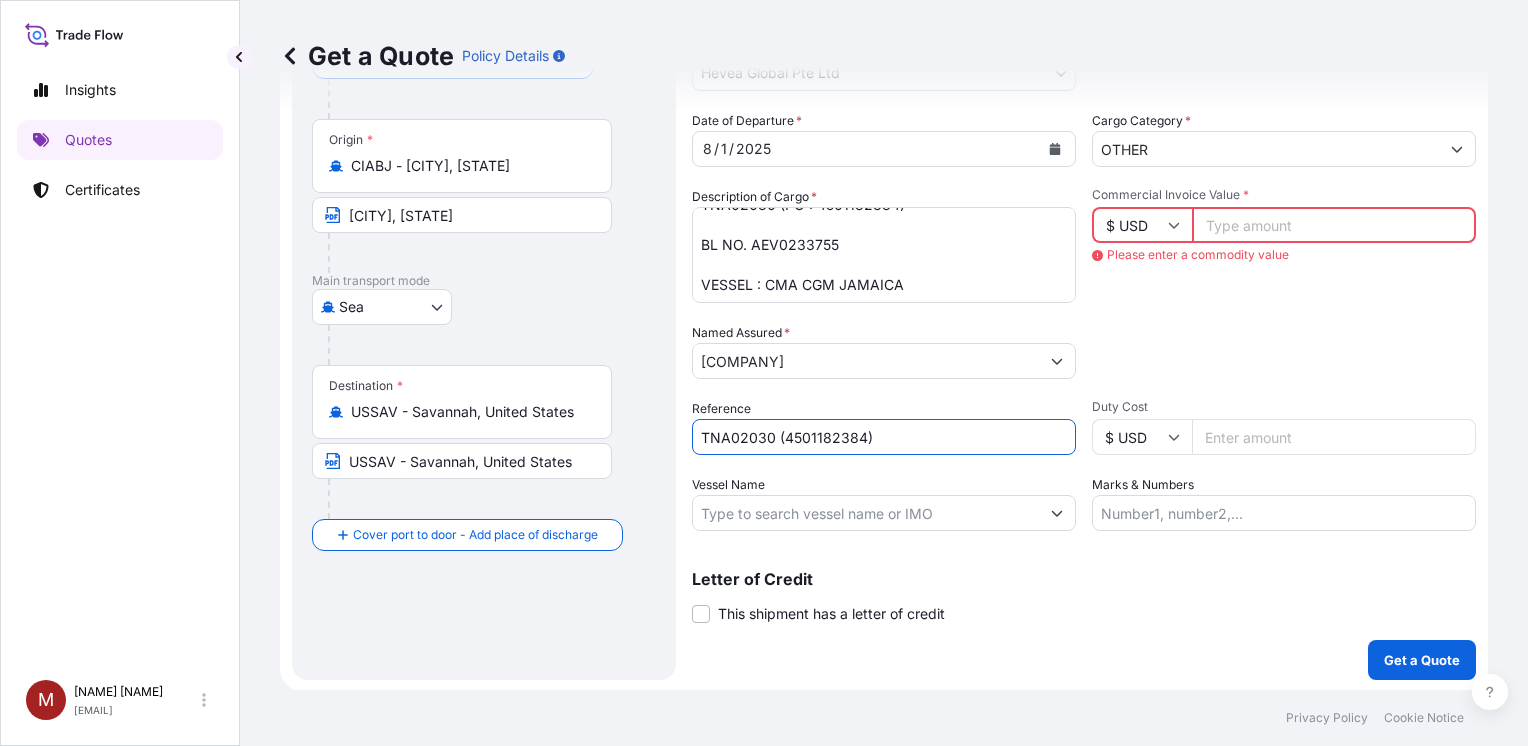 type on "TNA02030 (4501182384)" 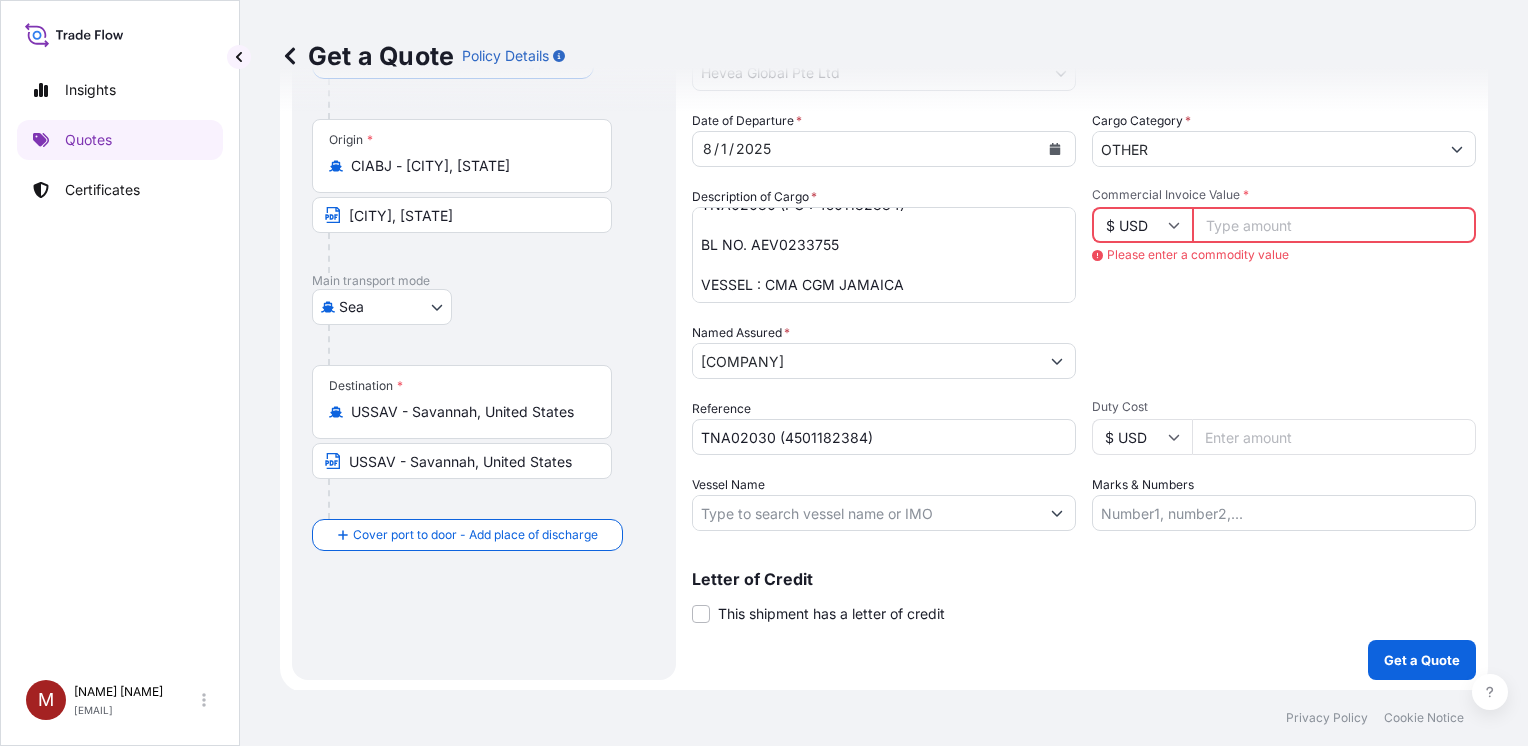 click on "Commercial Invoice Value   *" at bounding box center (1334, 225) 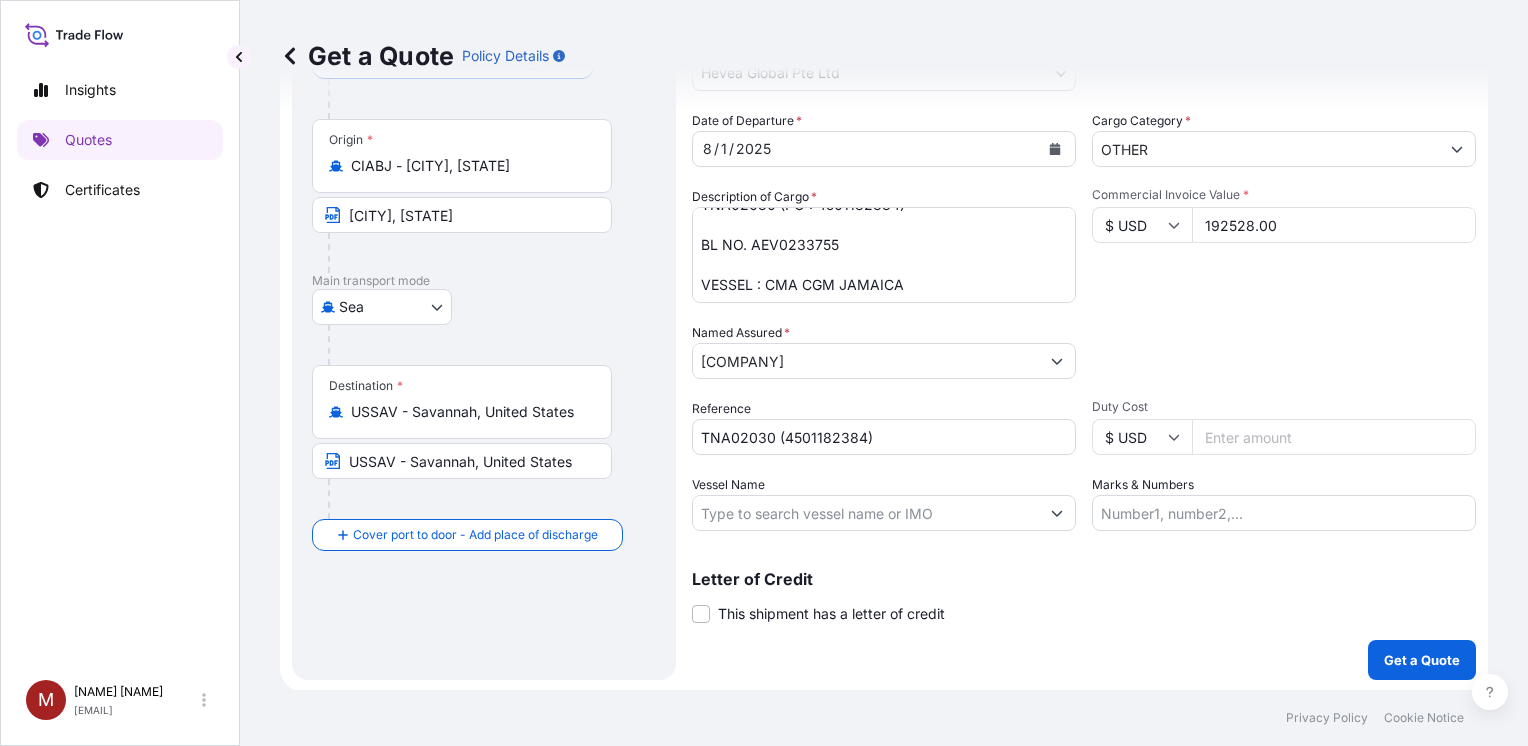 type on "192528.00" 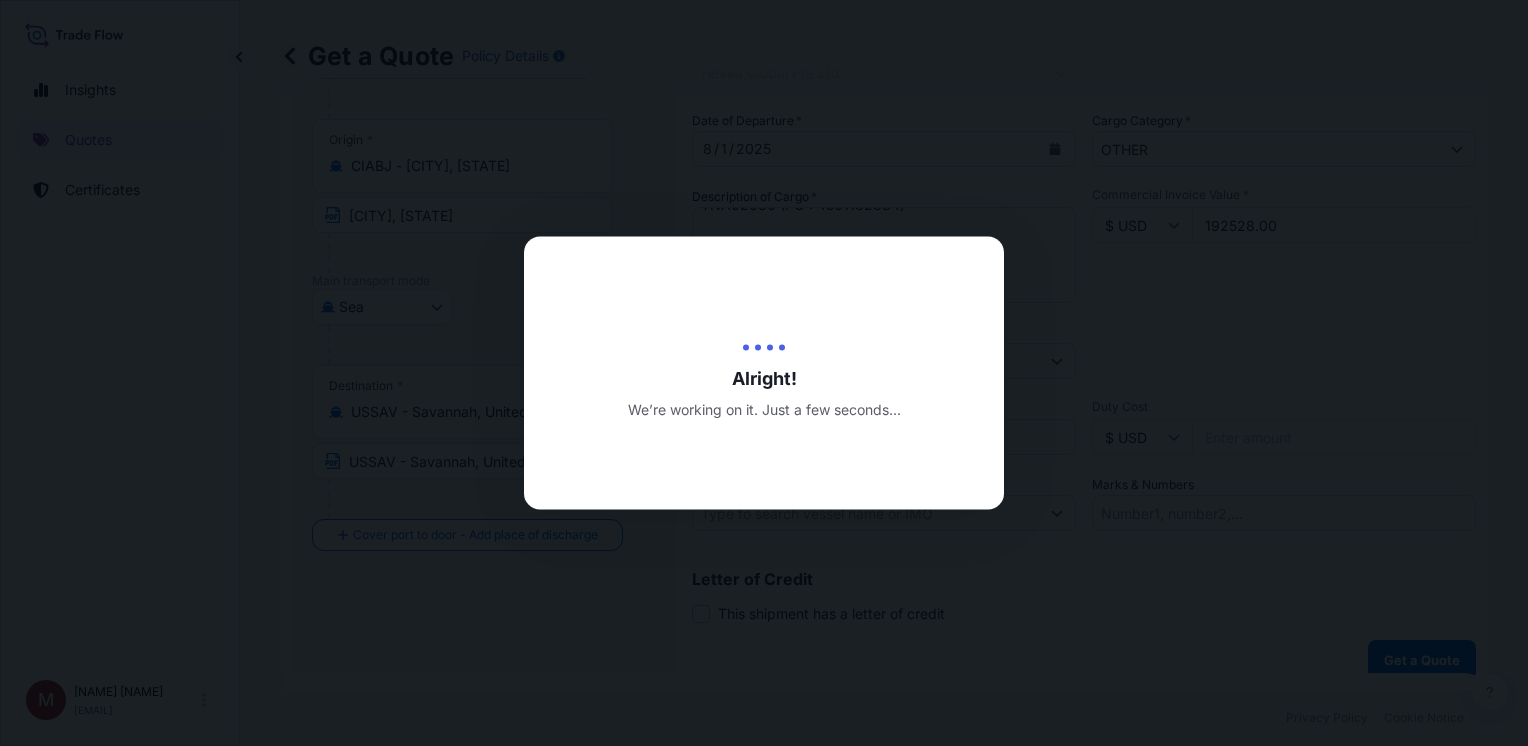 type on "08/07/2025" 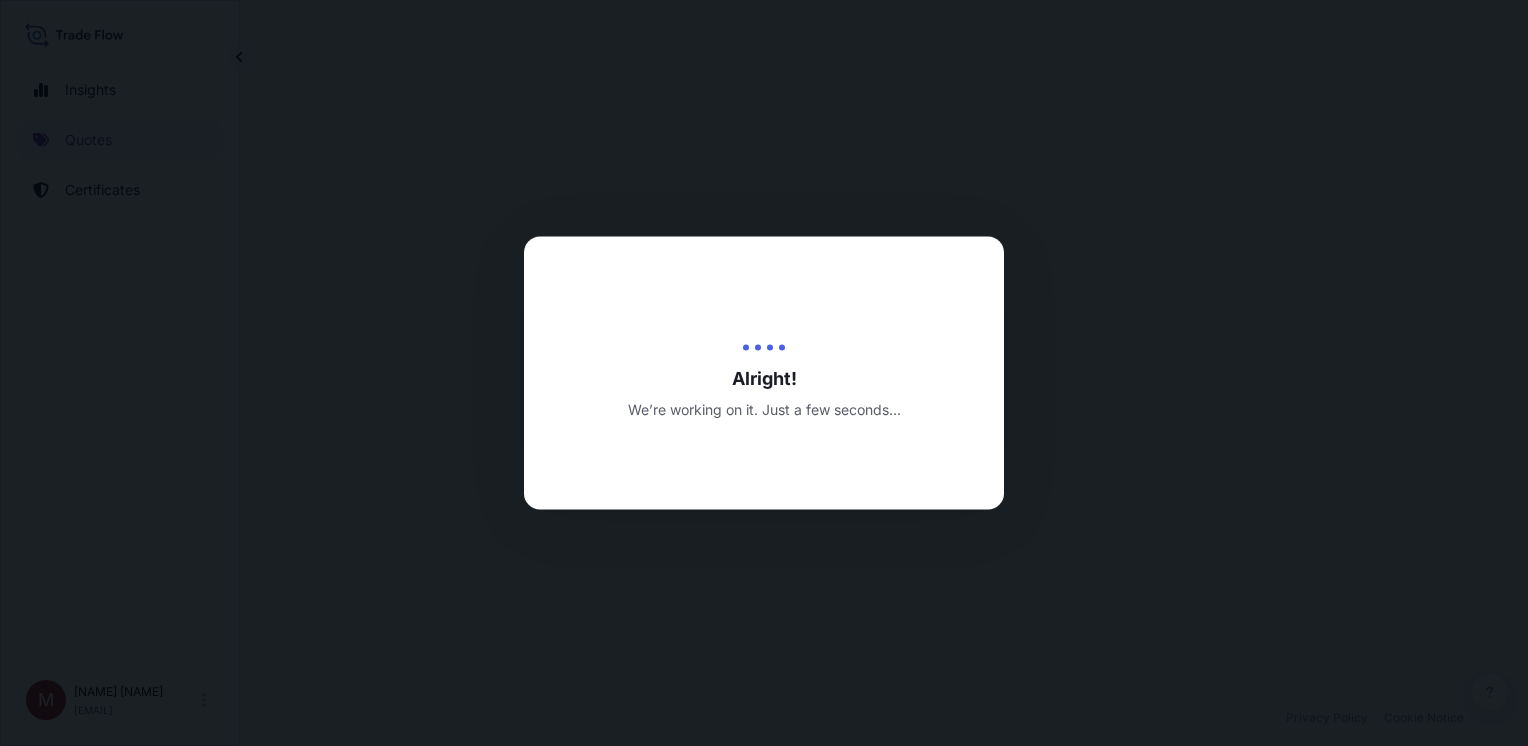 scroll, scrollTop: 0, scrollLeft: 0, axis: both 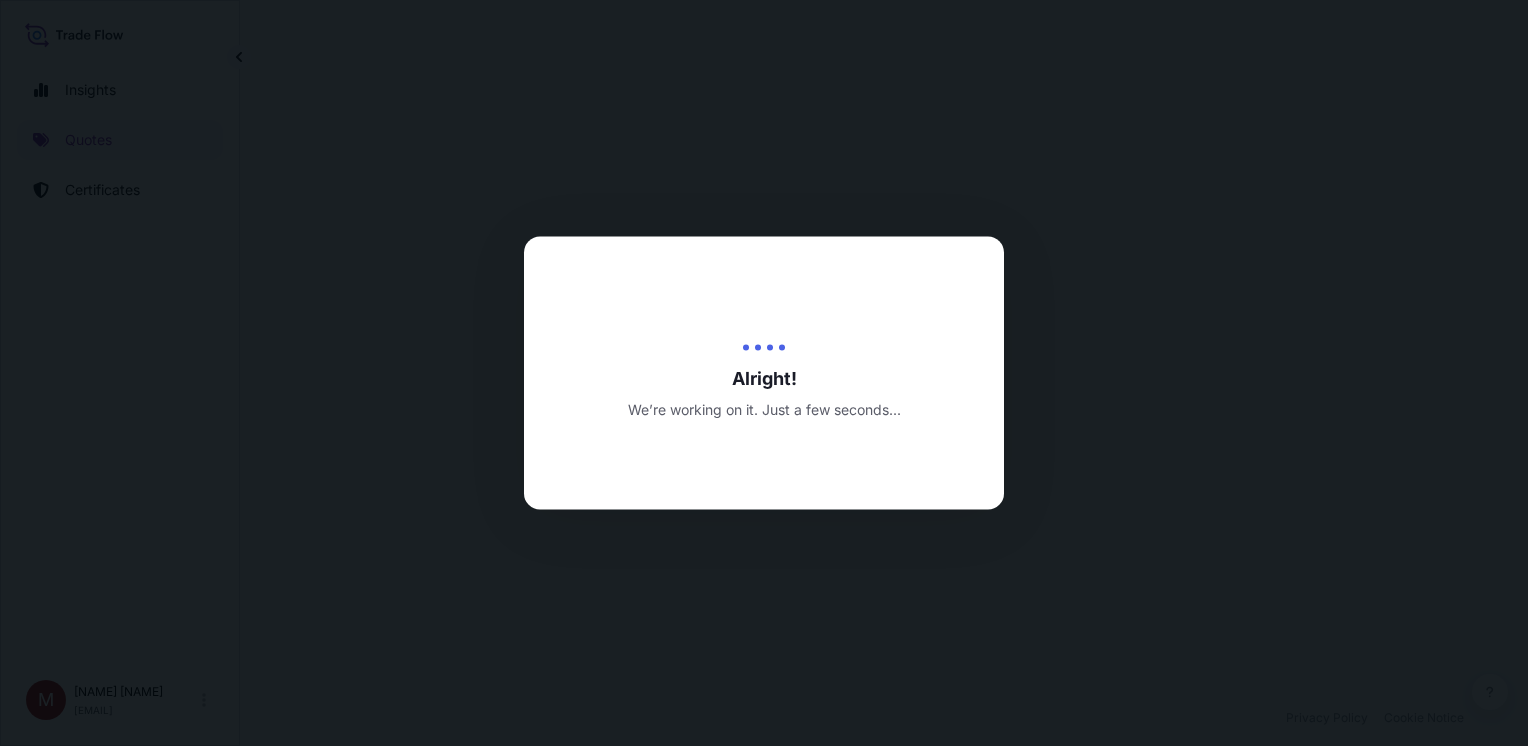 select on "Sea" 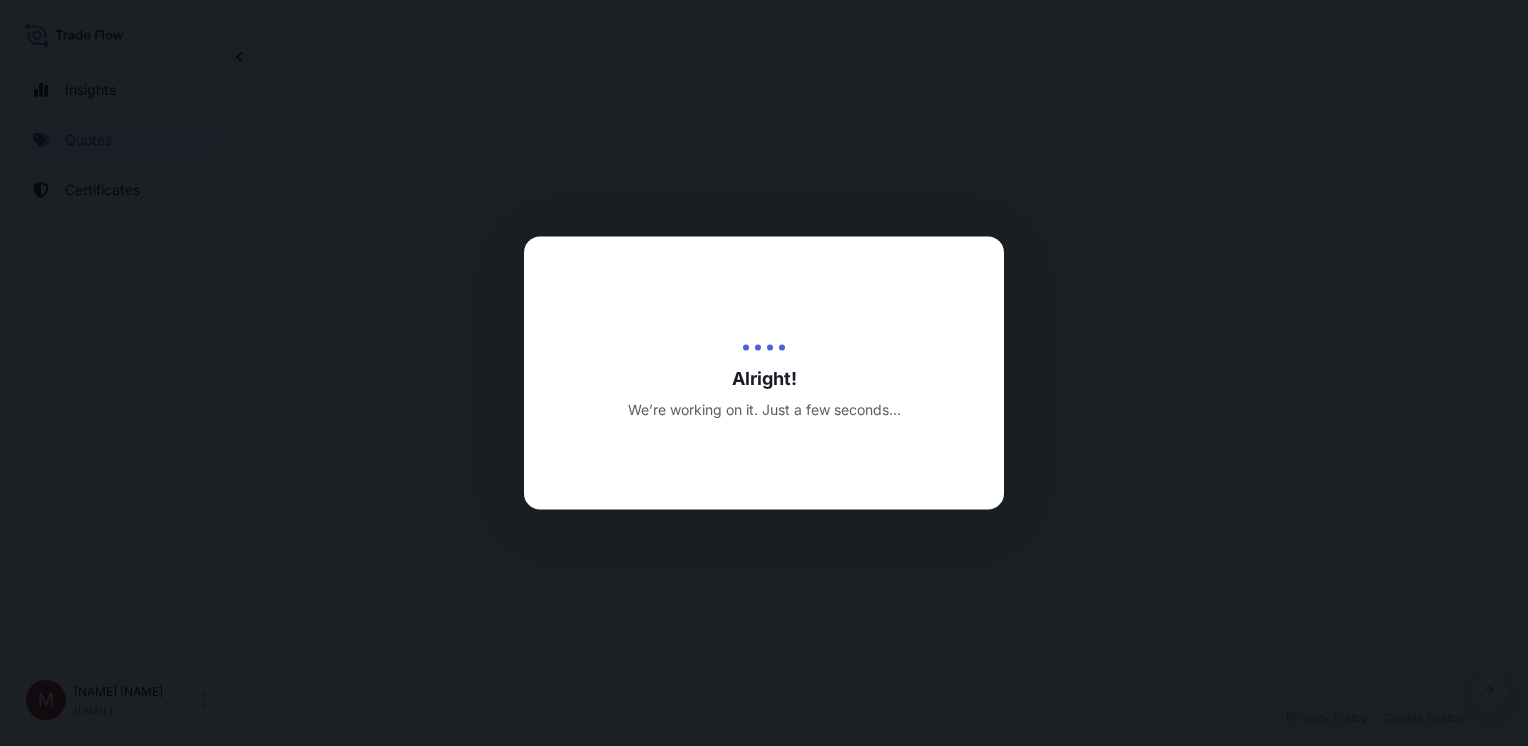 select on "[SSN_PART]" 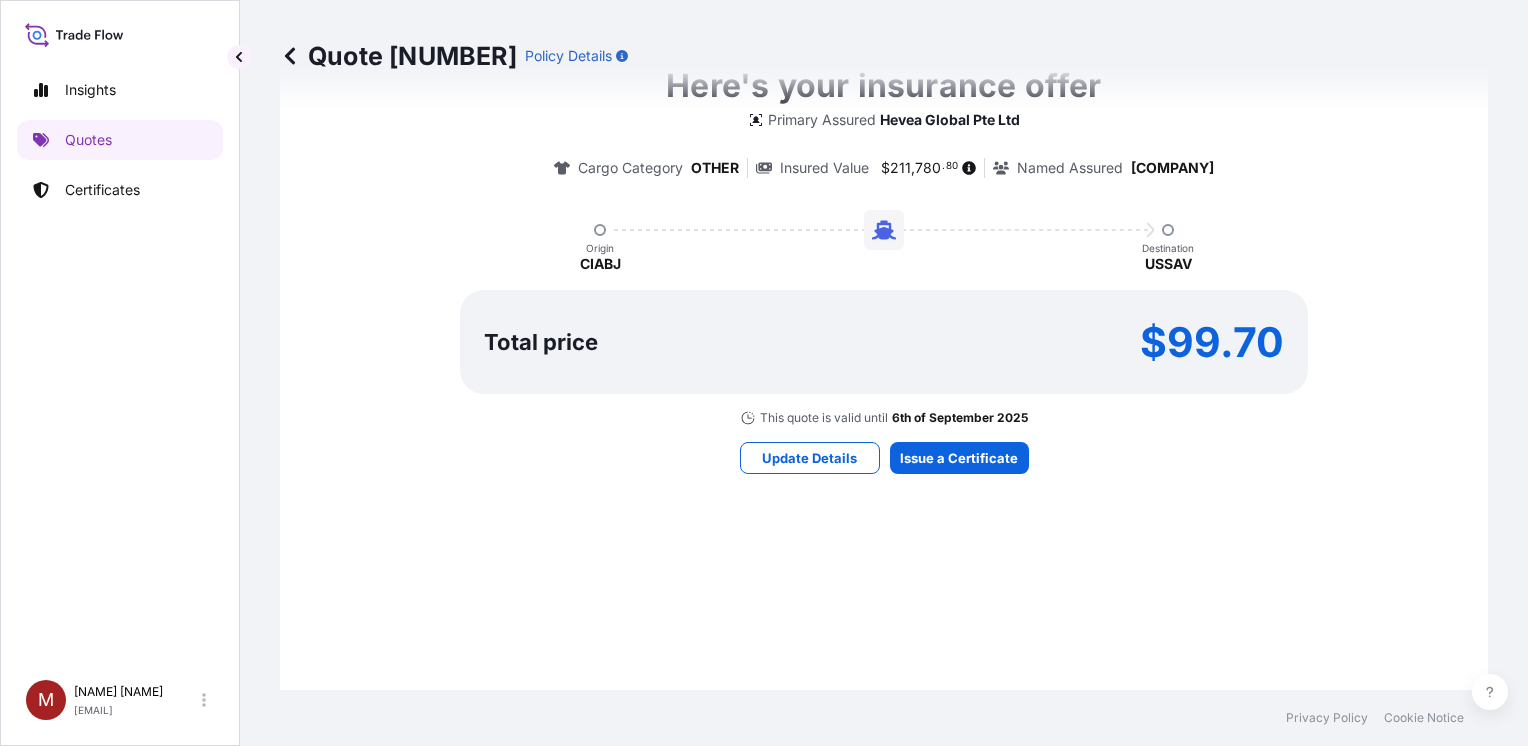 scroll, scrollTop: 1160, scrollLeft: 0, axis: vertical 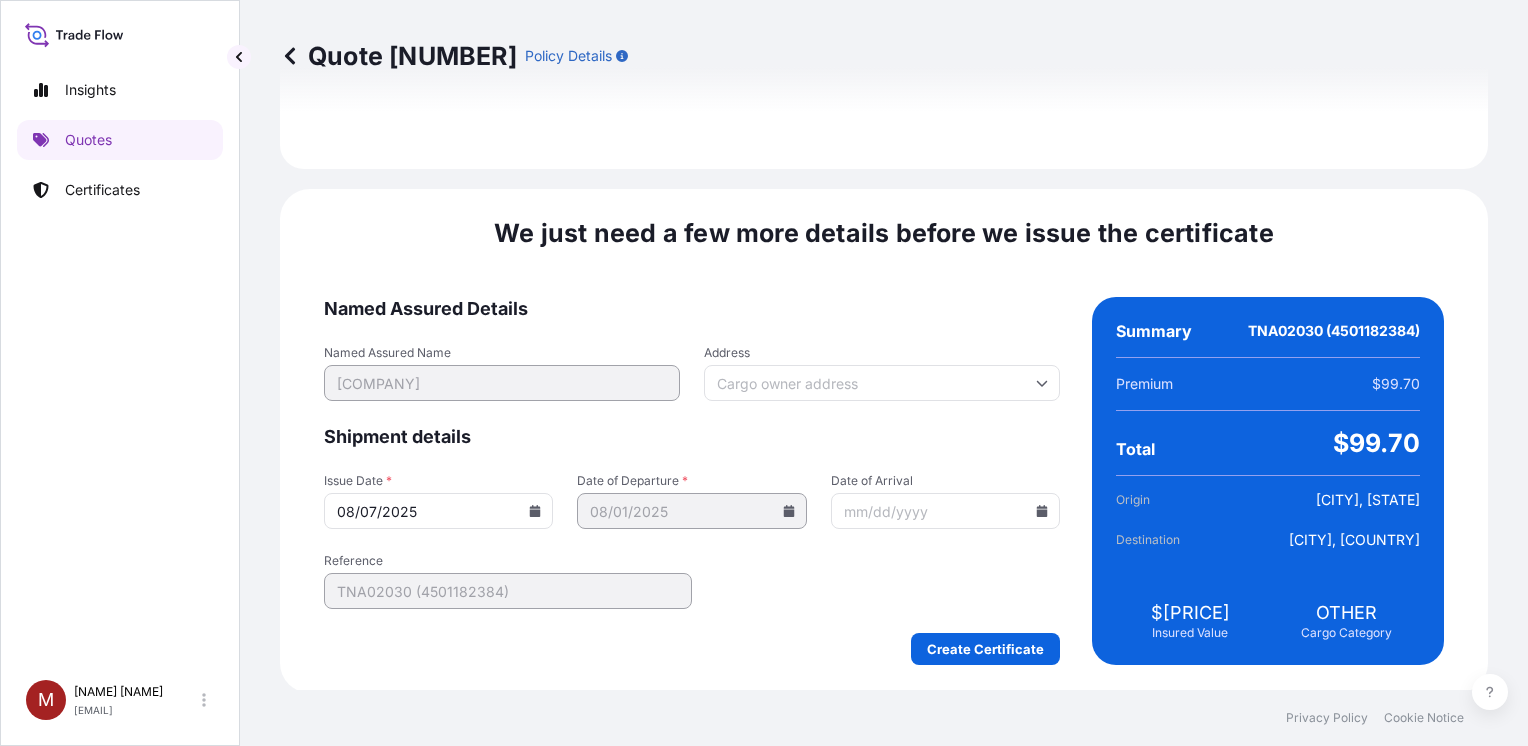 click 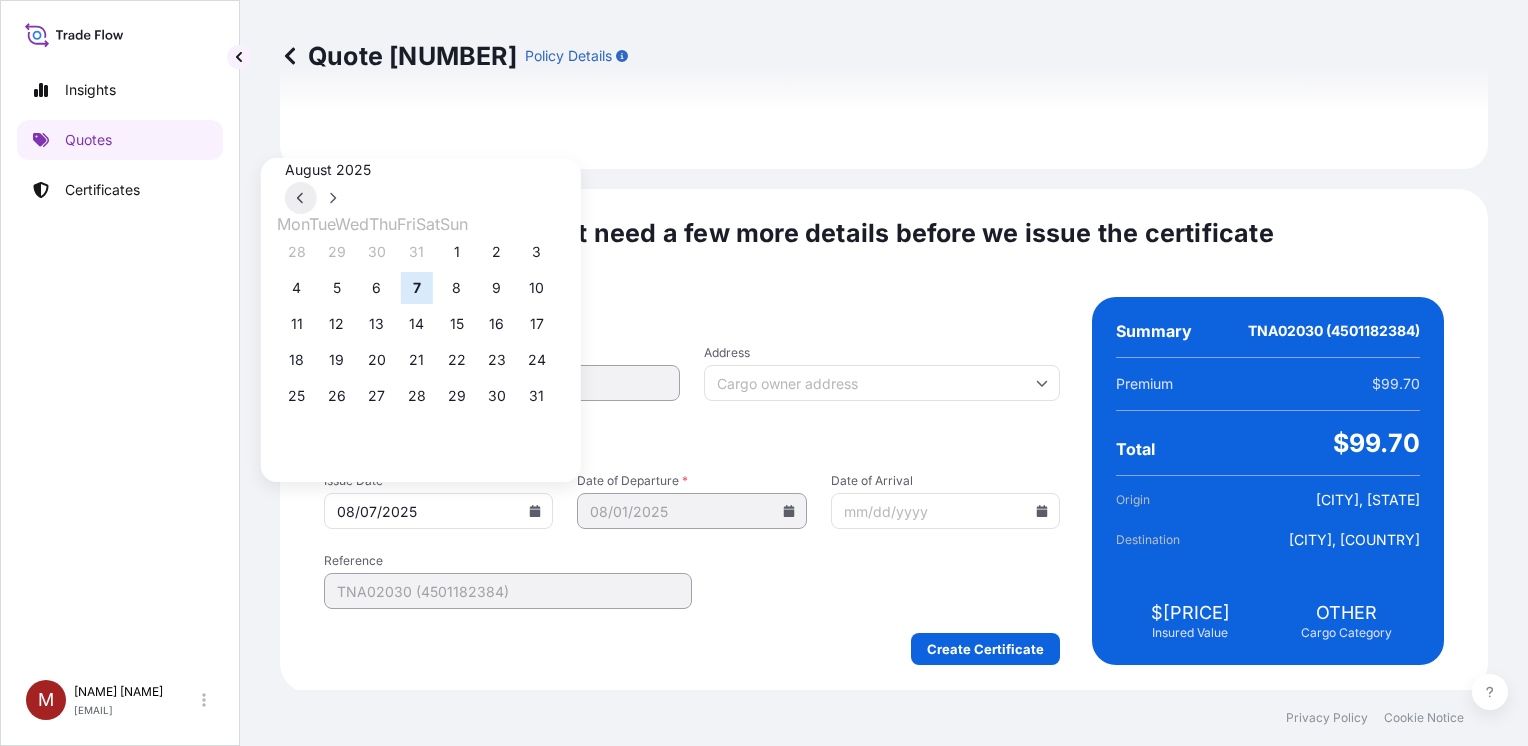 click 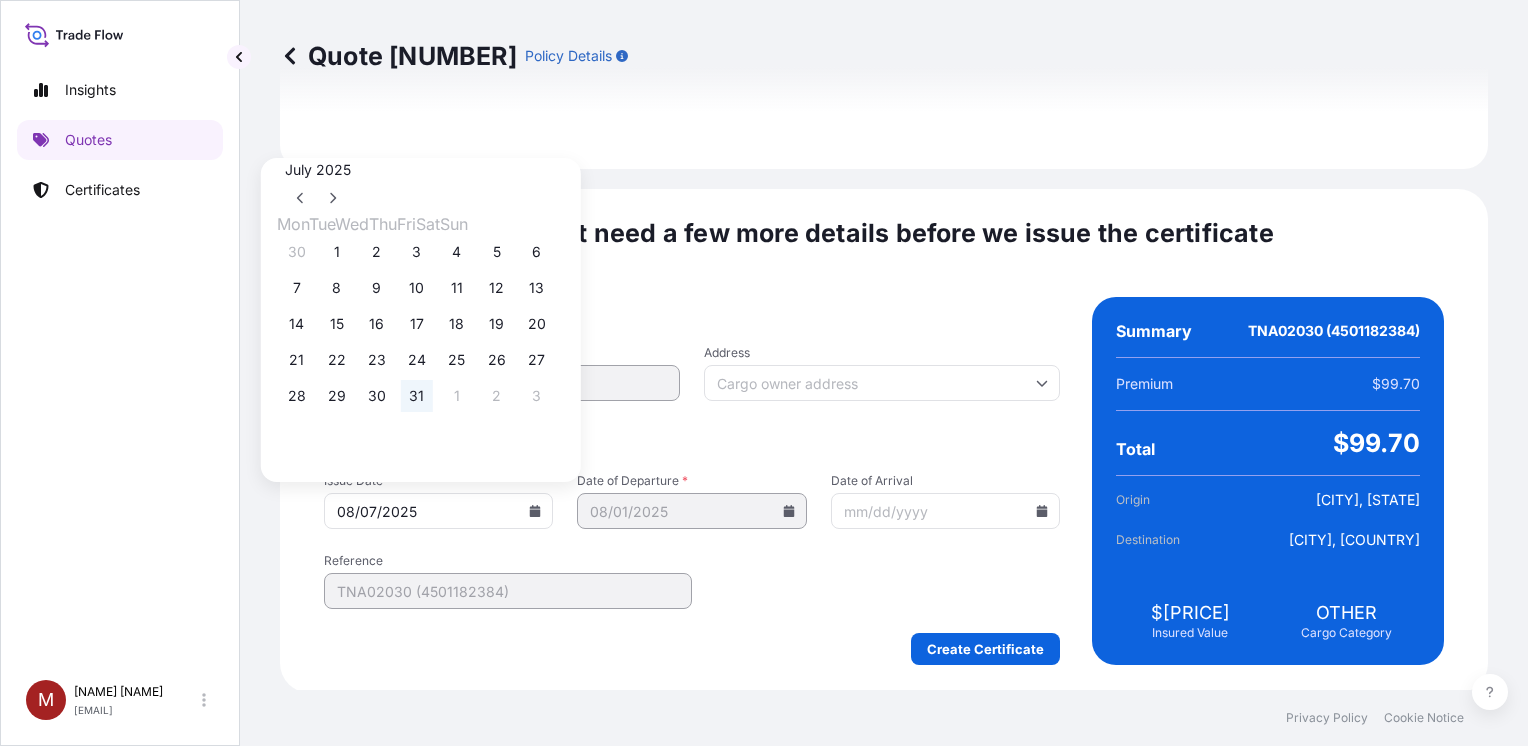 click on "31" at bounding box center [417, 396] 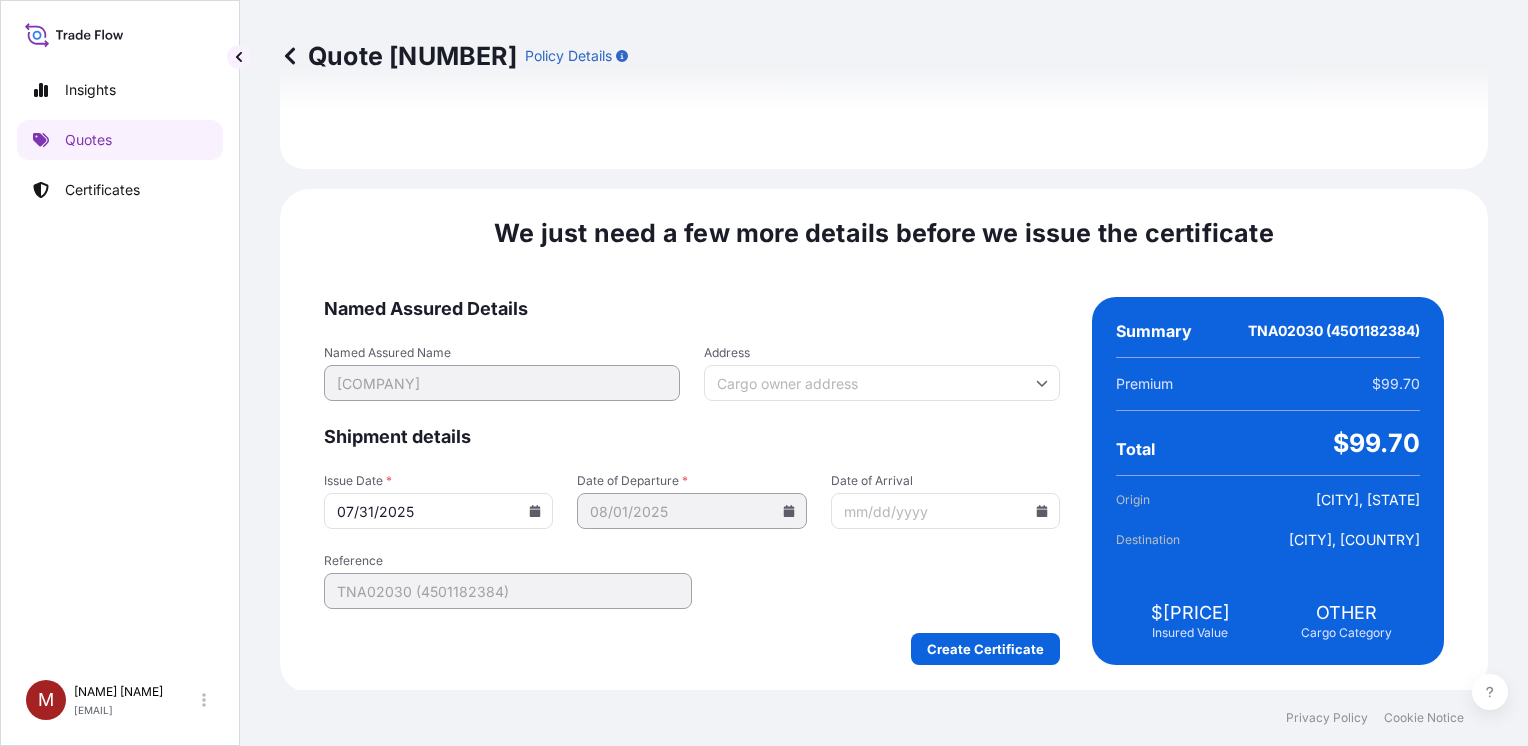 type on "07/31/2025" 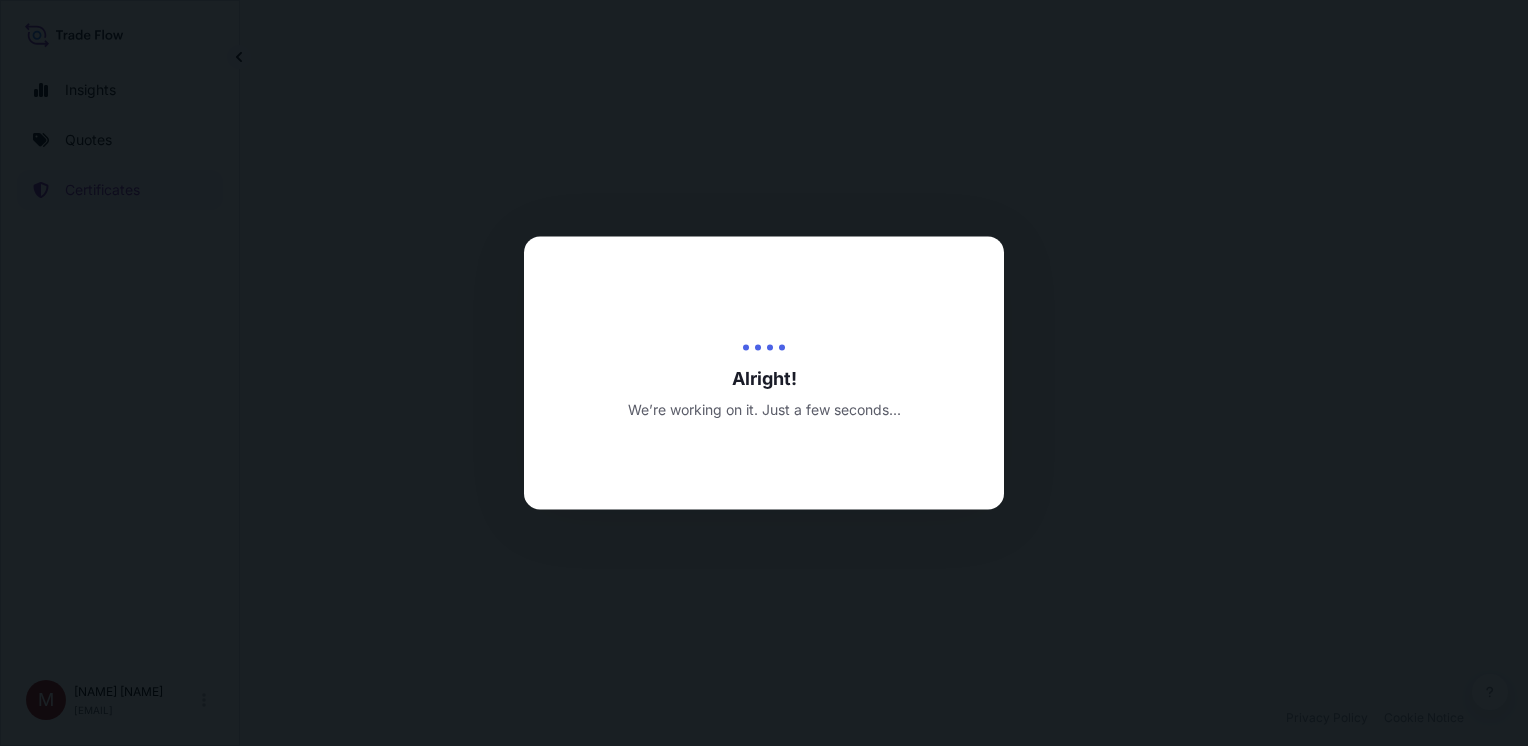 scroll, scrollTop: 0, scrollLeft: 0, axis: both 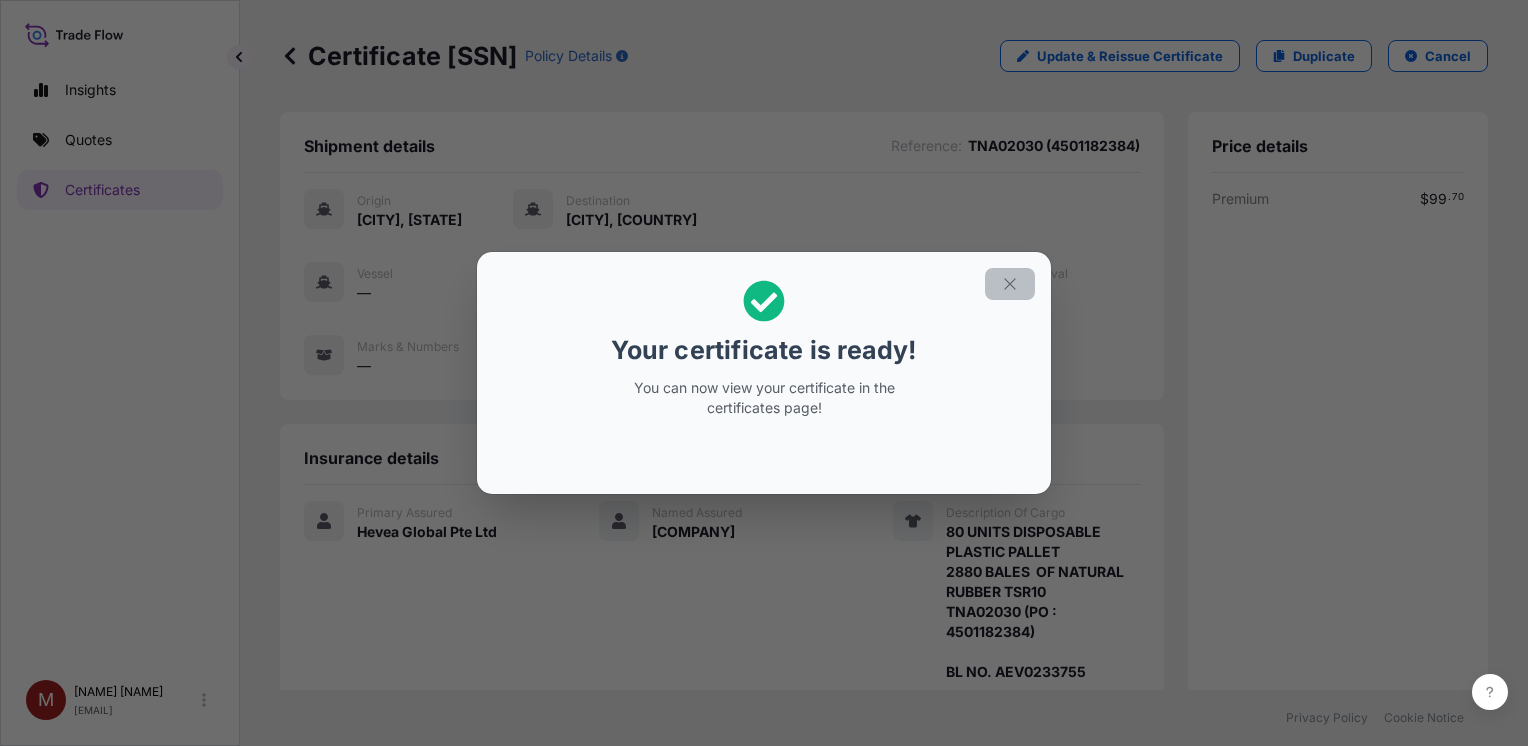 click 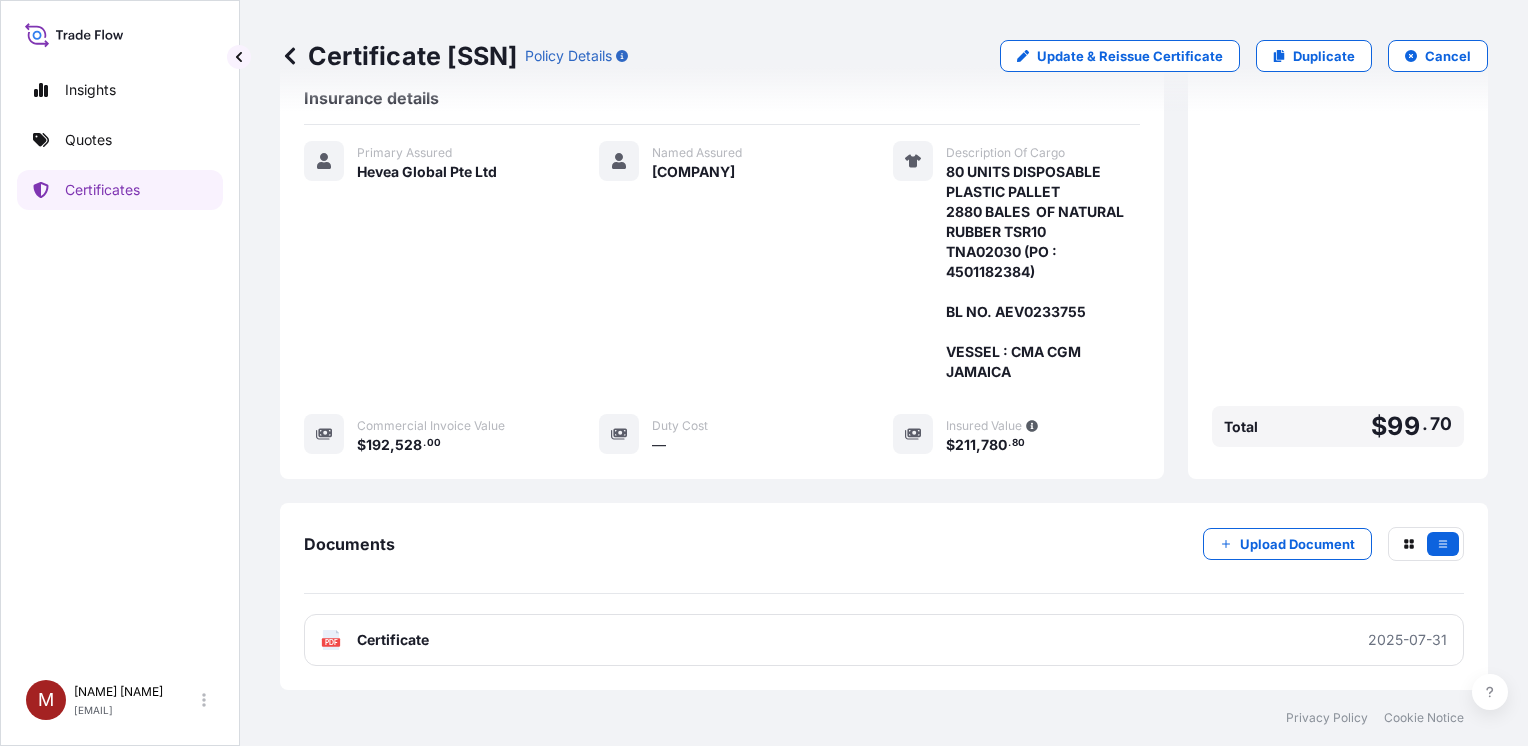 scroll, scrollTop: 373, scrollLeft: 0, axis: vertical 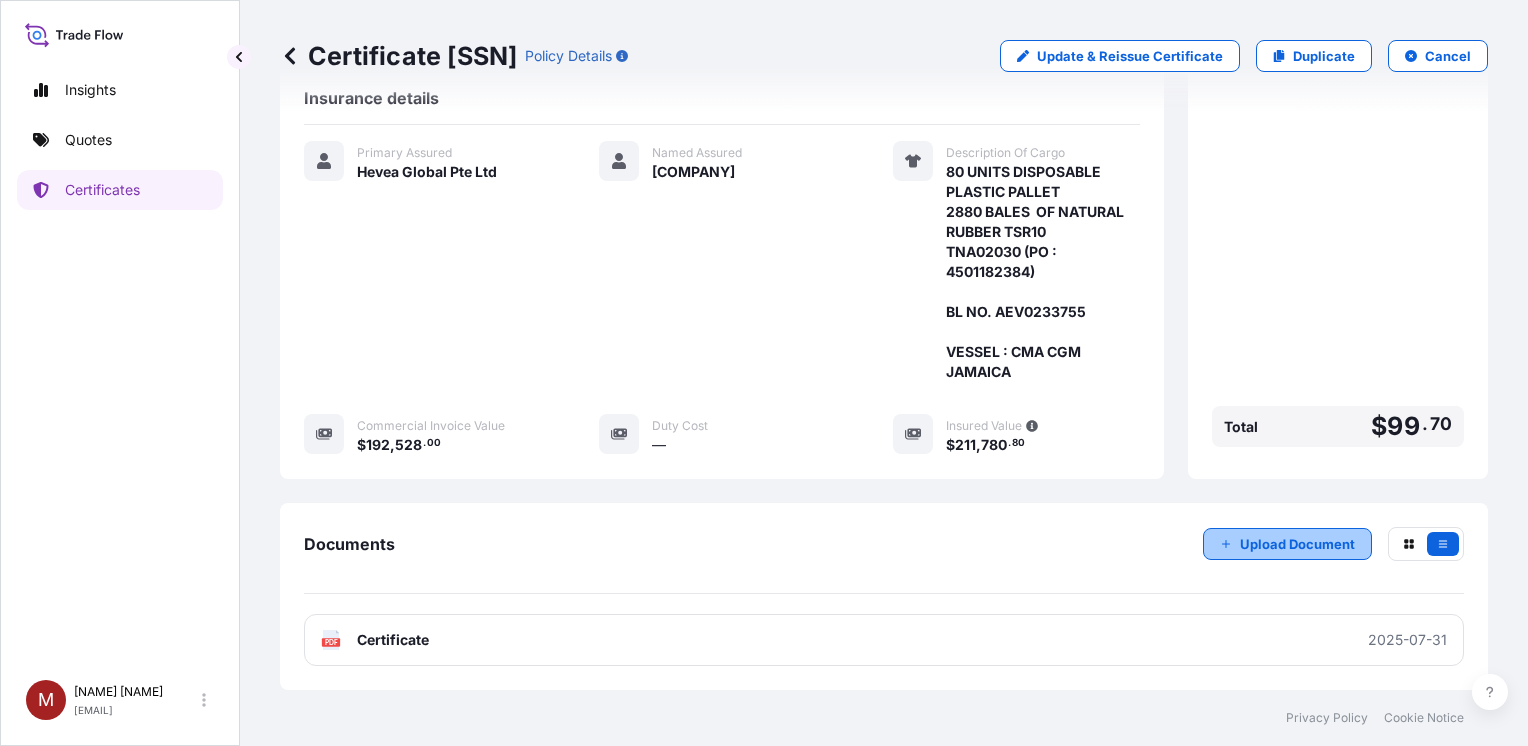click on "Upload Document" at bounding box center [1297, 544] 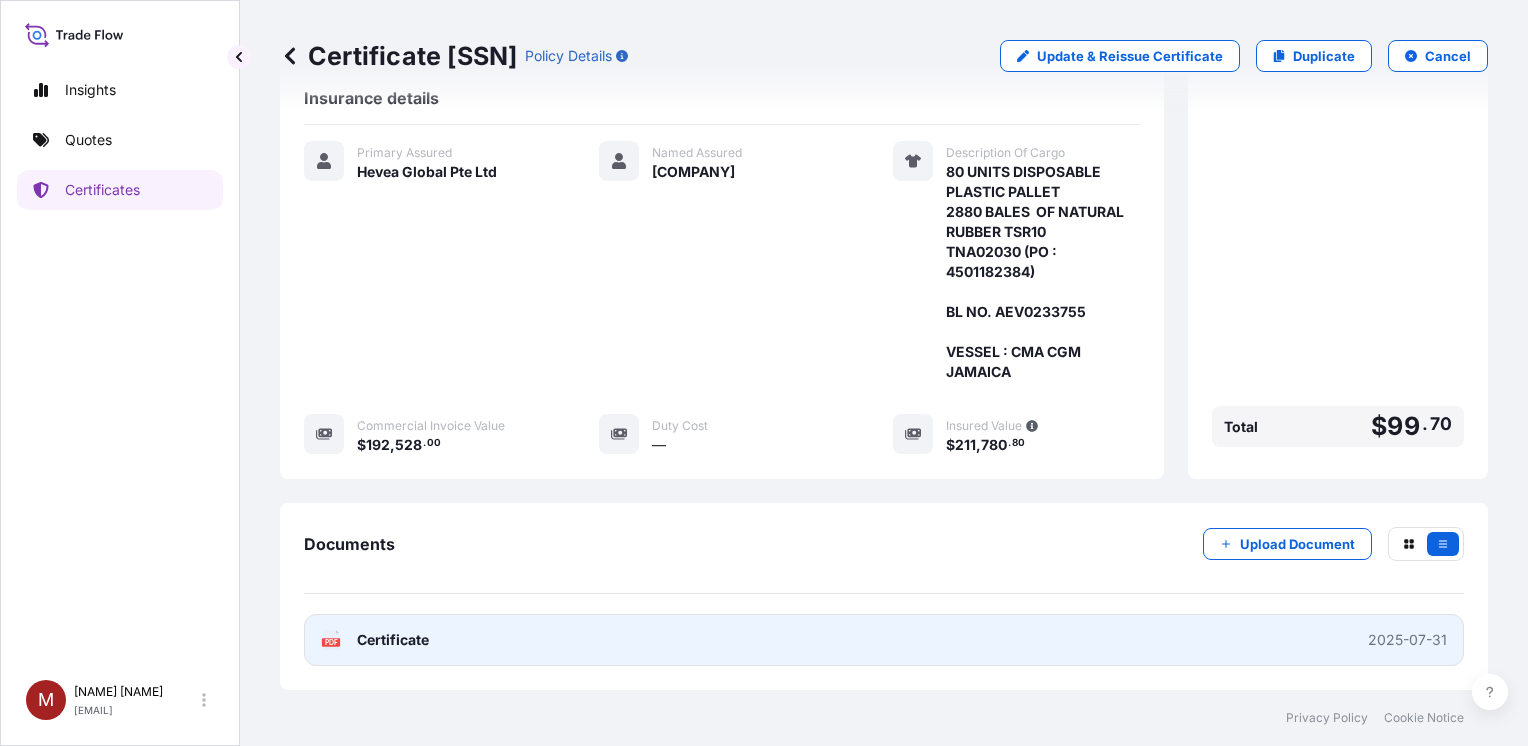 click 